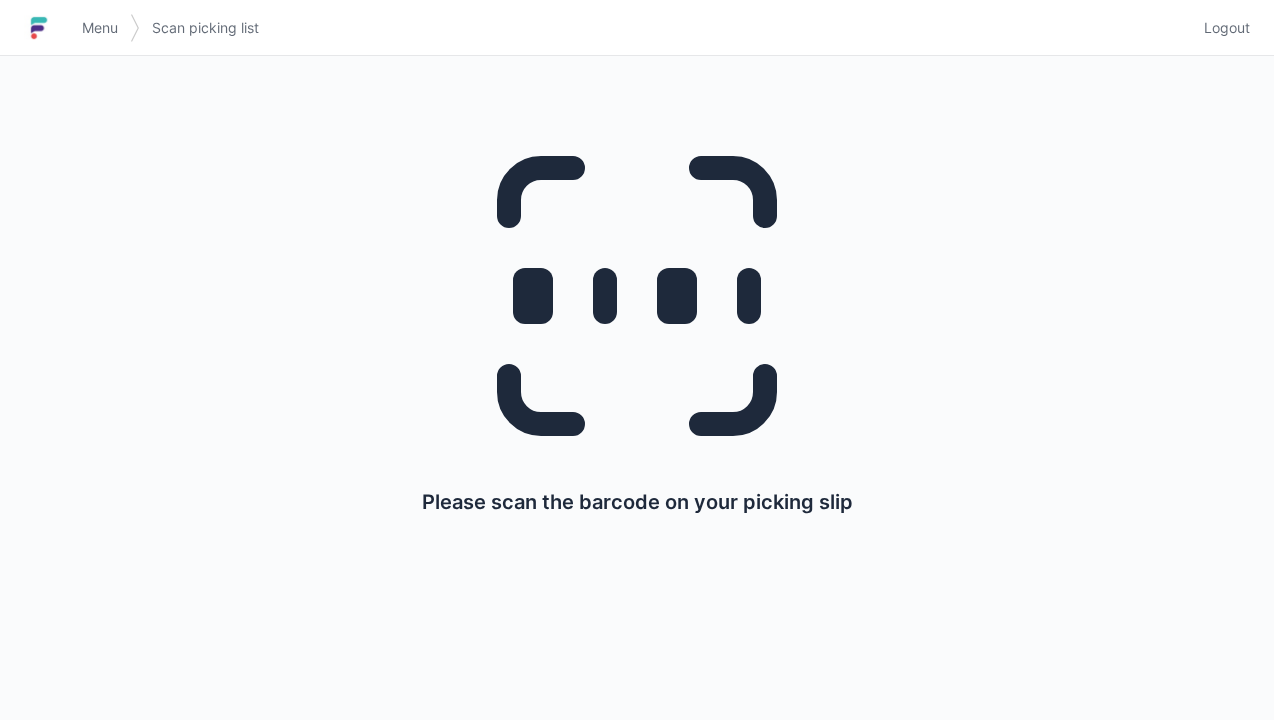 scroll, scrollTop: 0, scrollLeft: 0, axis: both 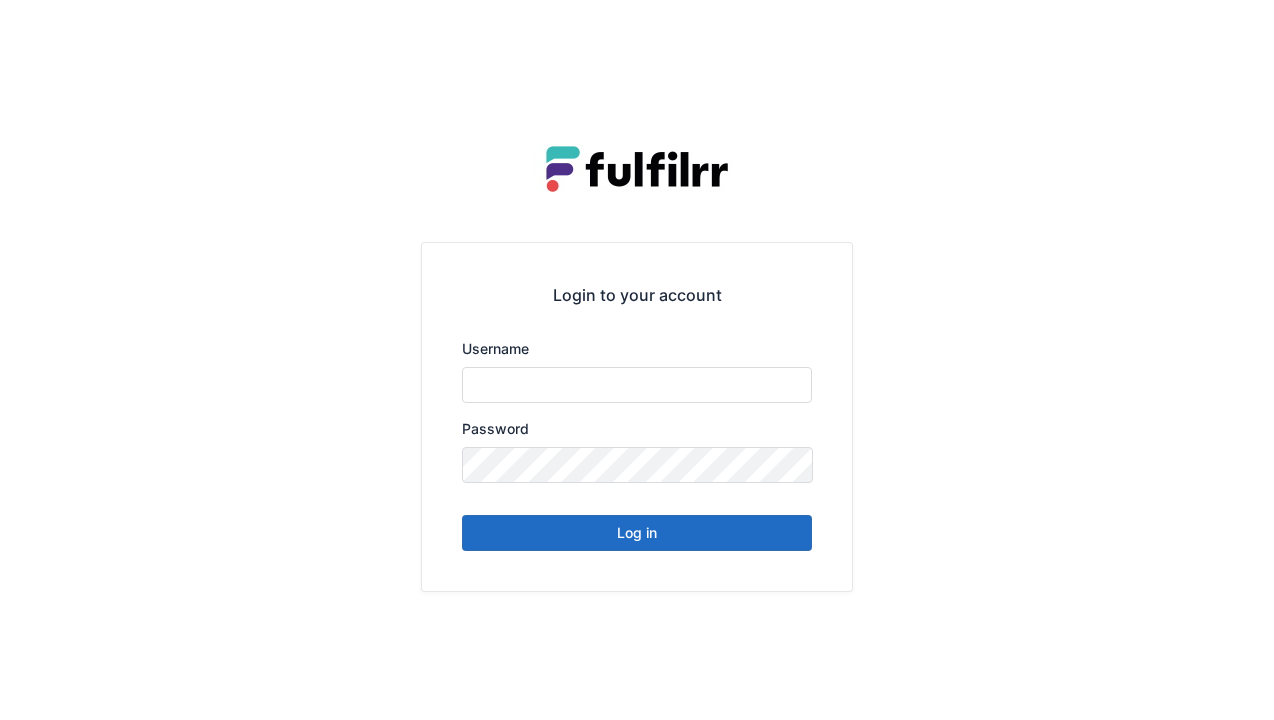 type on "******" 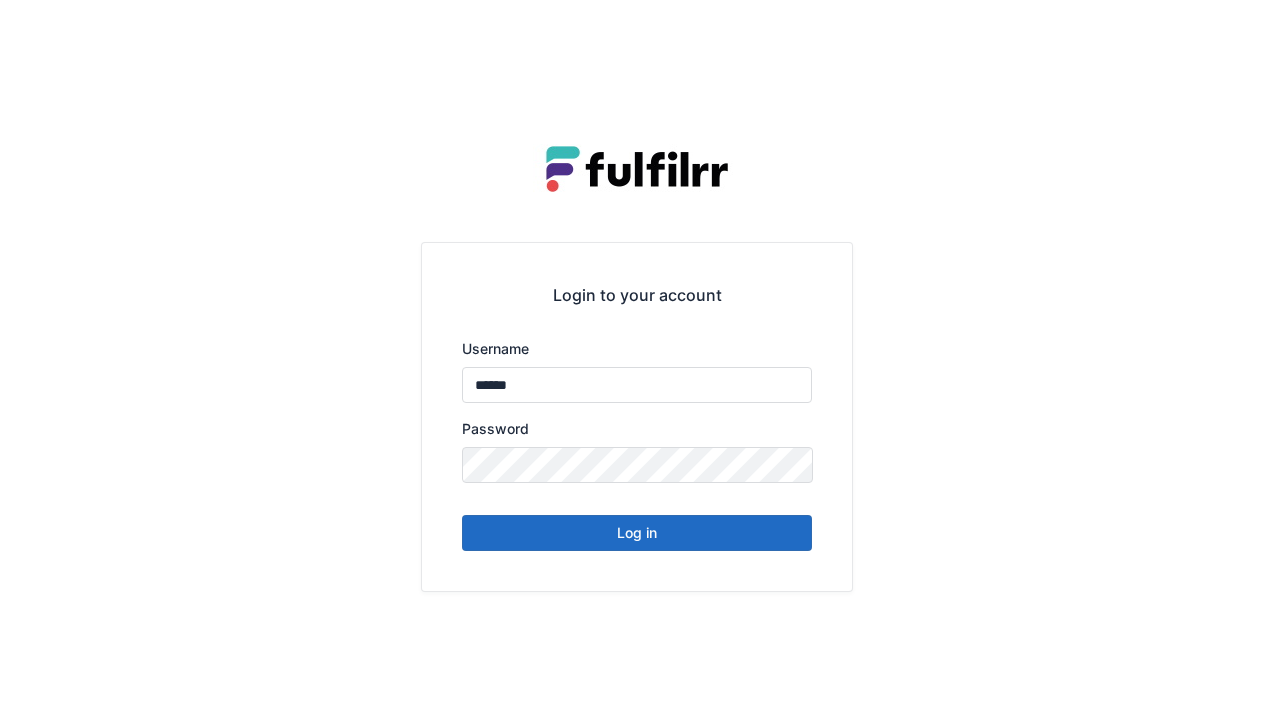 click on "Log in" at bounding box center [637, 533] 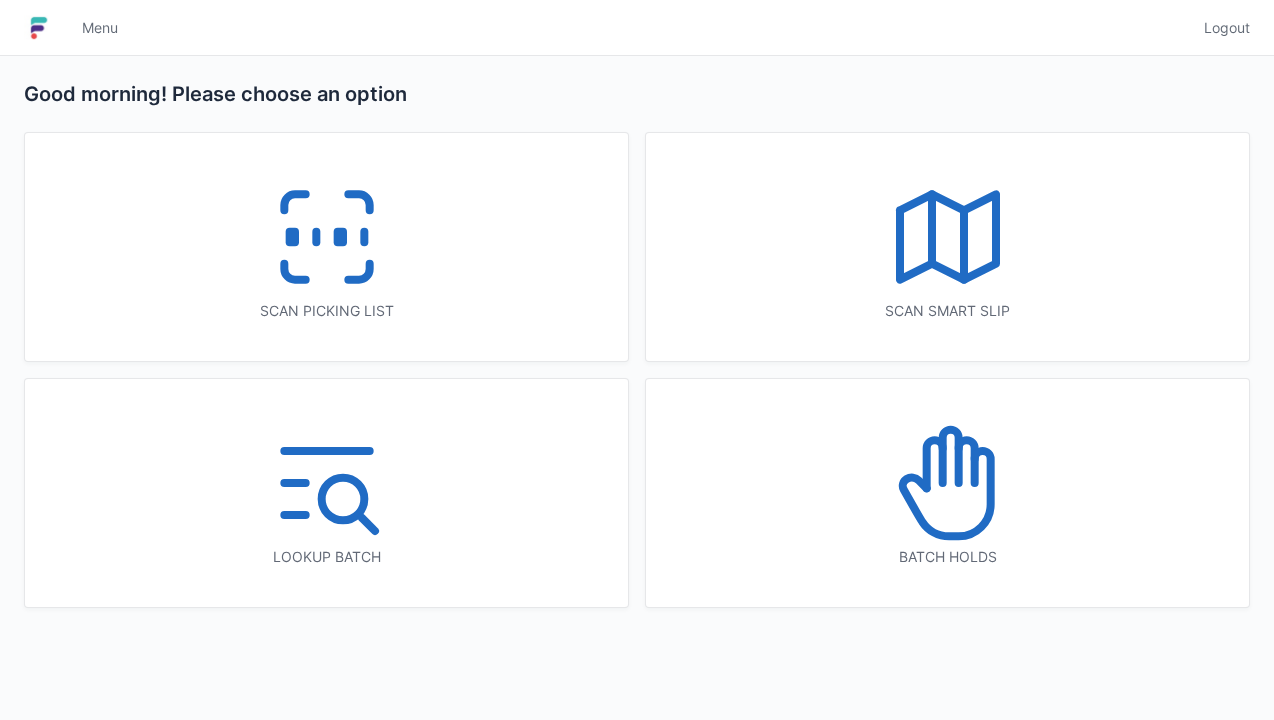 scroll, scrollTop: 0, scrollLeft: 0, axis: both 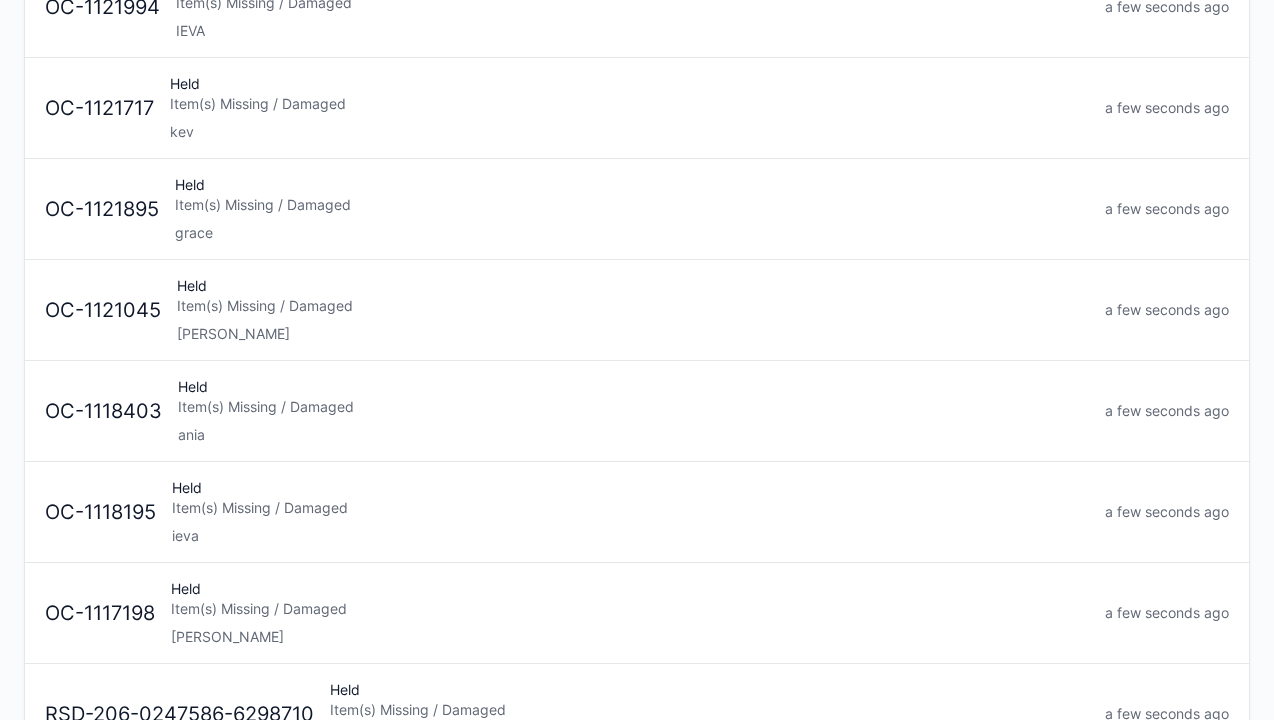 click on "[PERSON_NAME]" at bounding box center [630, 637] 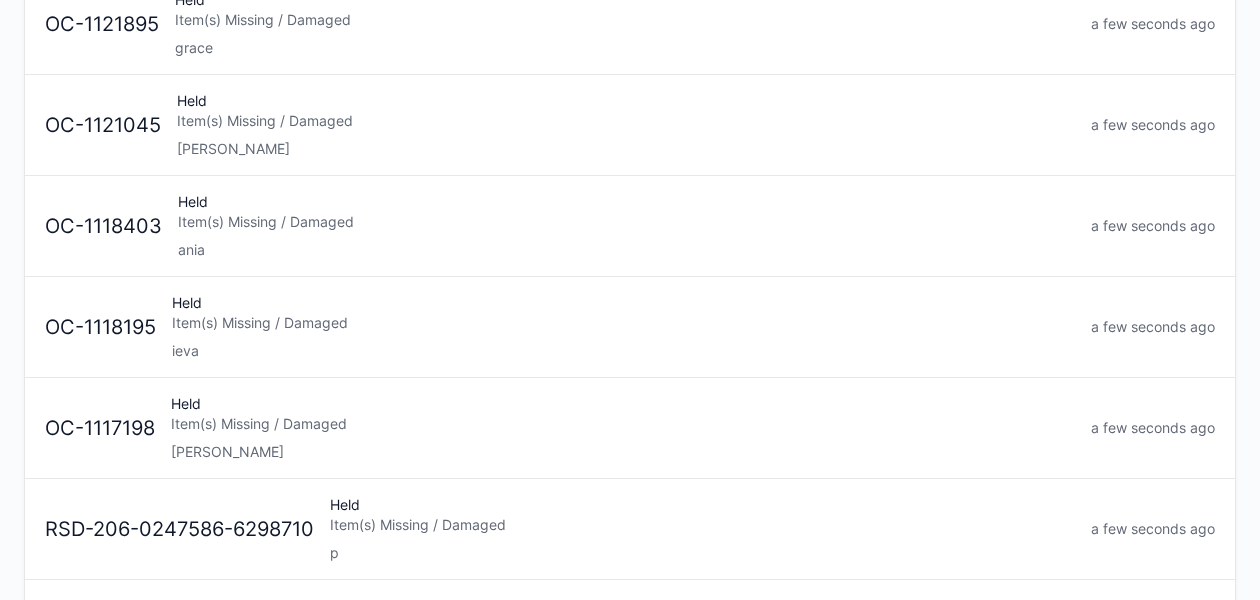 scroll, scrollTop: 656, scrollLeft: 0, axis: vertical 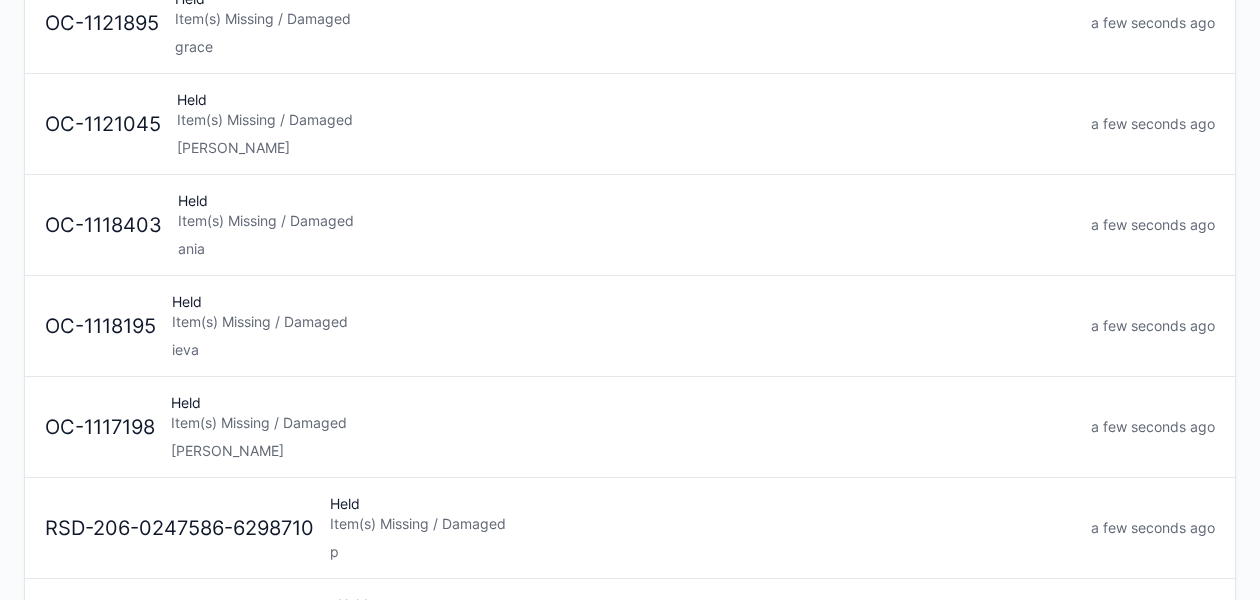 click on "Lori" at bounding box center (623, 451) 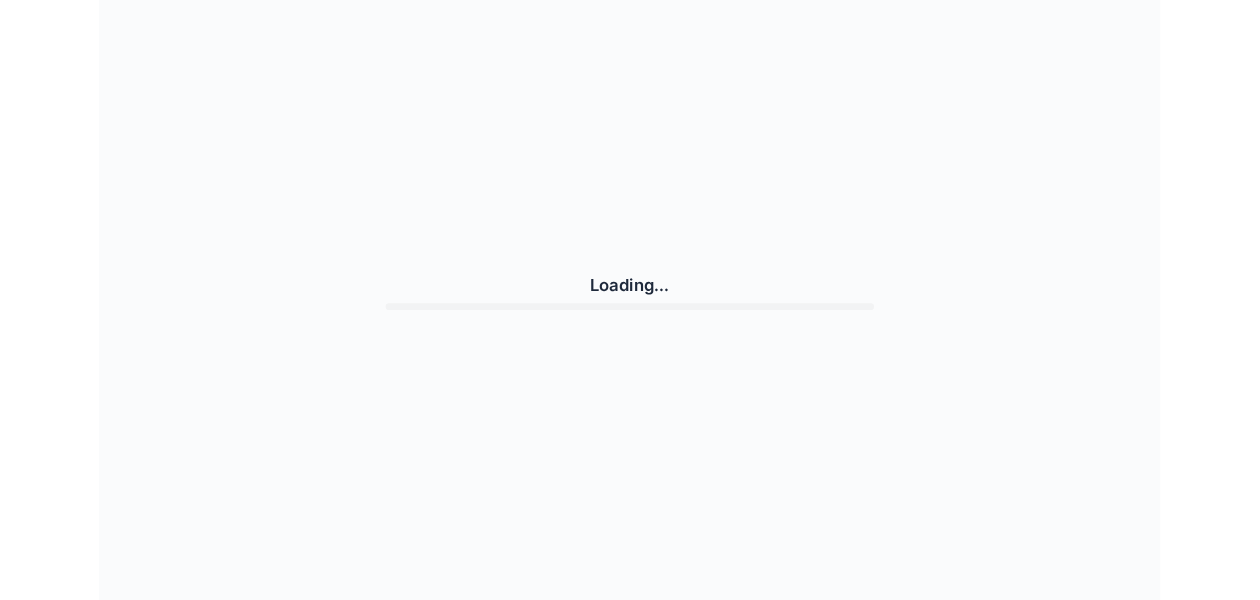 scroll, scrollTop: 0, scrollLeft: 0, axis: both 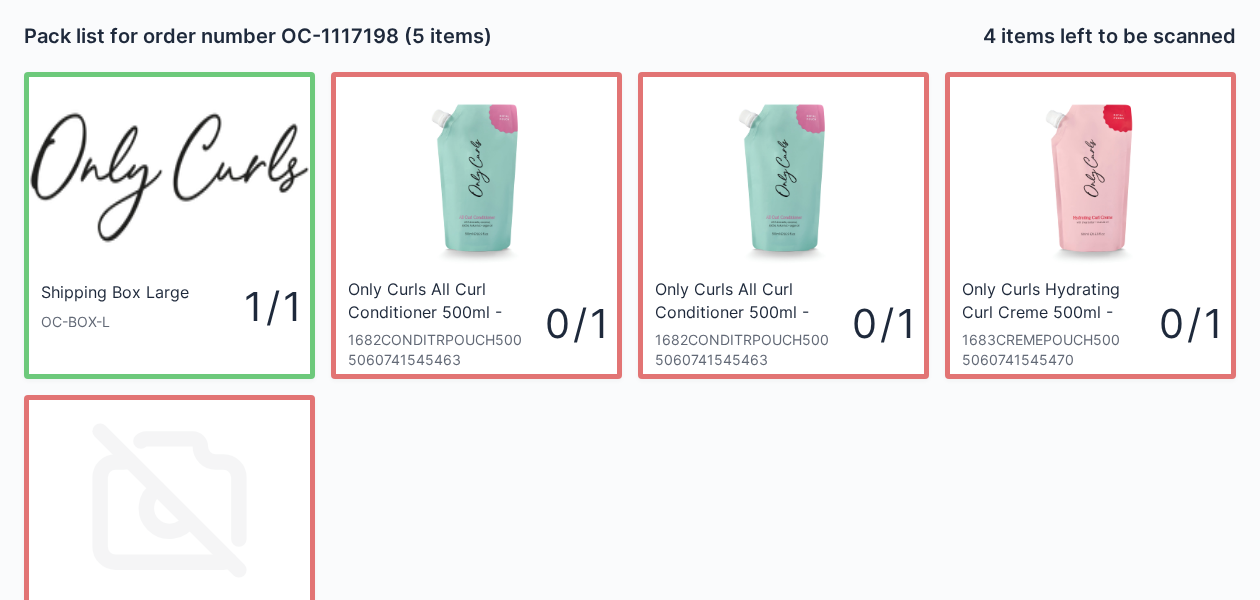 click on "Shipping Box Large OC-BOX-L 1 / 1 Only Curls All Curl Conditioner 500ml - Refill Pouch 1682CONDITRPOUCH500 5060741545463 0 / 1 Only Curls All Curl Conditioner 500ml - Refill Pouch 1682CONDITRPOUCH500 5060741545463 0 / 1 Only Curls Hydrating Curl Creme 500ml - Refill Pouch 1683CREMEPOUCH500 5060741545470 0 / 1 June Leaflet - Repeat customer 1750REPTLEAFLTJUN25 5060741546286 0 / 1" at bounding box center (630, 379) 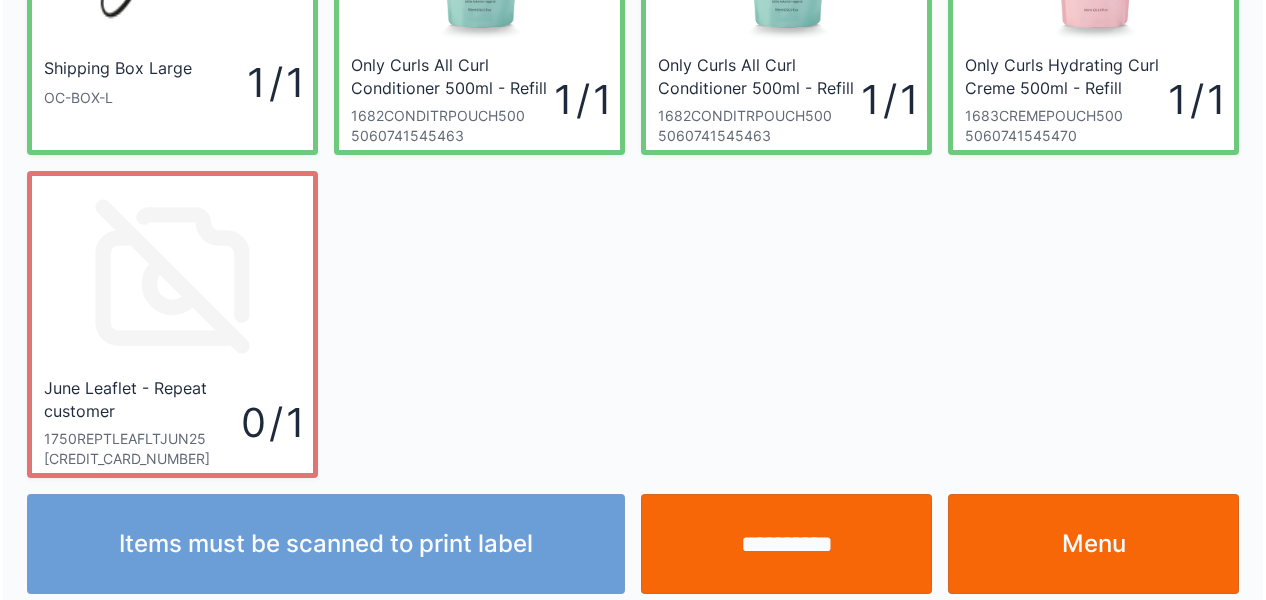 scroll, scrollTop: 236, scrollLeft: 0, axis: vertical 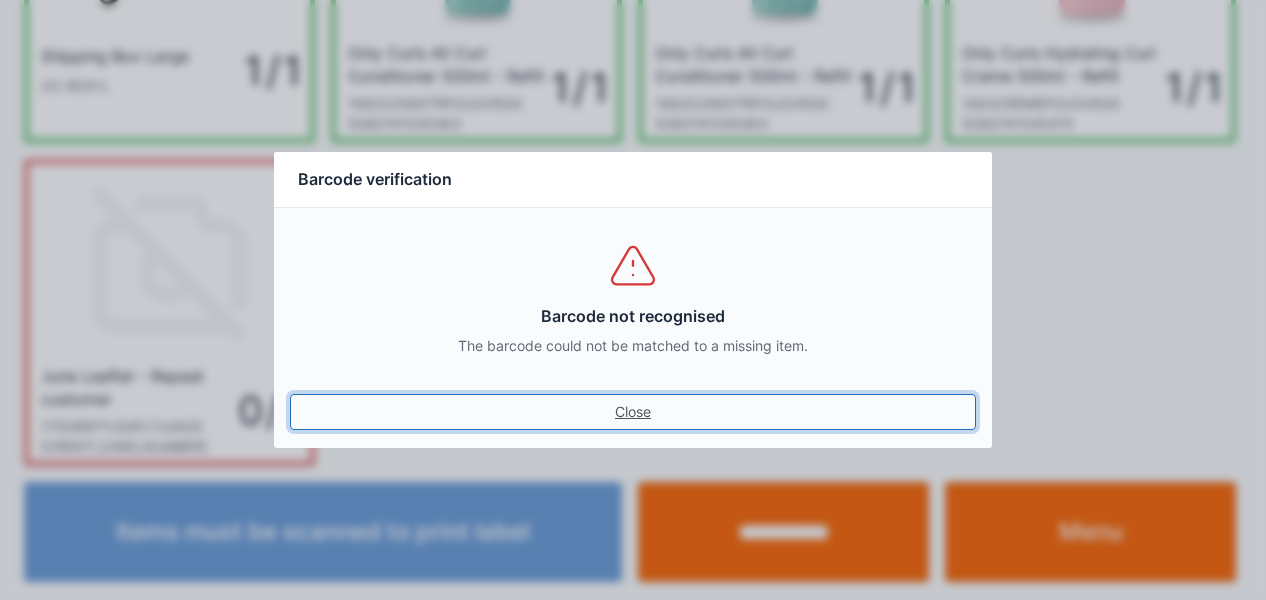 click on "Close" at bounding box center (633, 412) 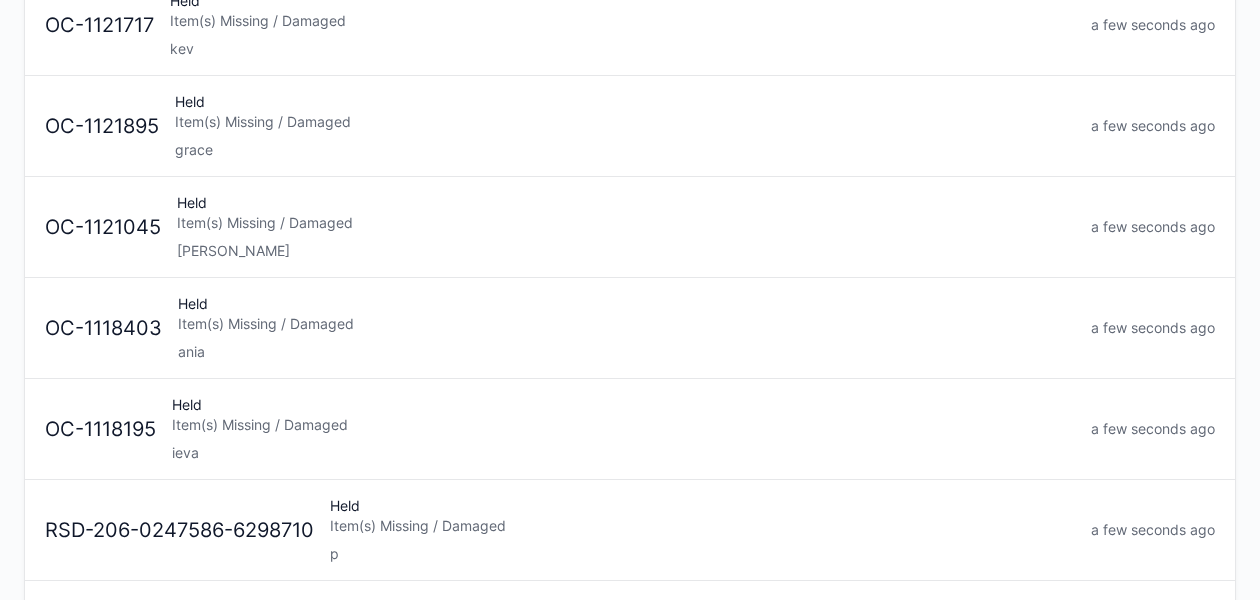 scroll, scrollTop: 546, scrollLeft: 0, axis: vertical 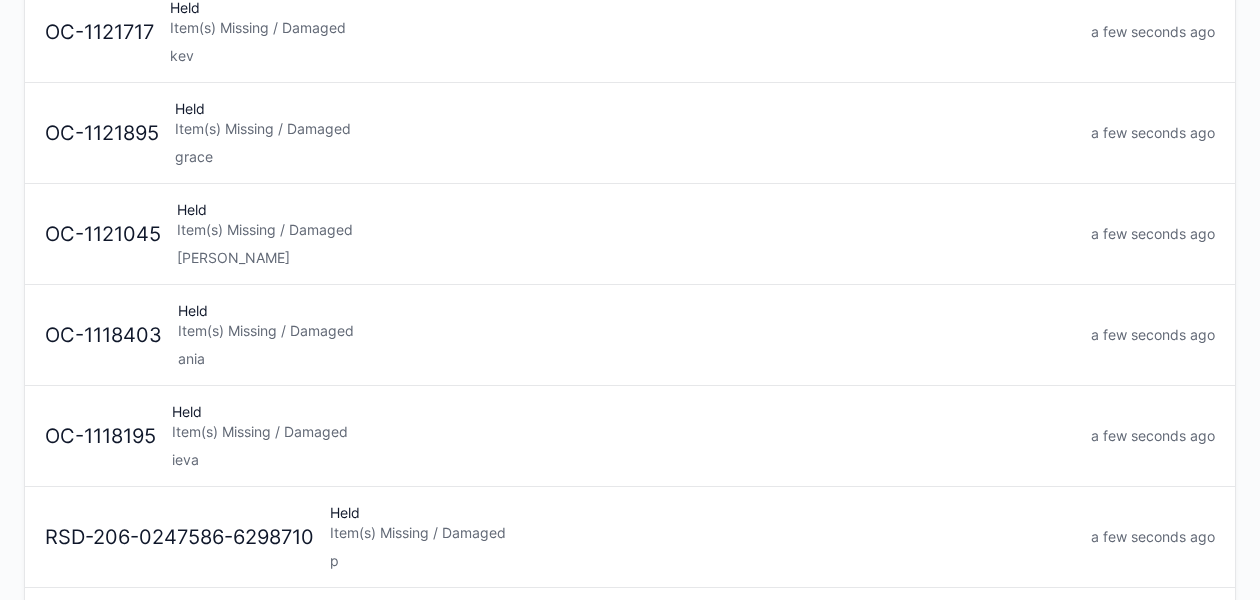 click on "ieva" at bounding box center [623, 460] 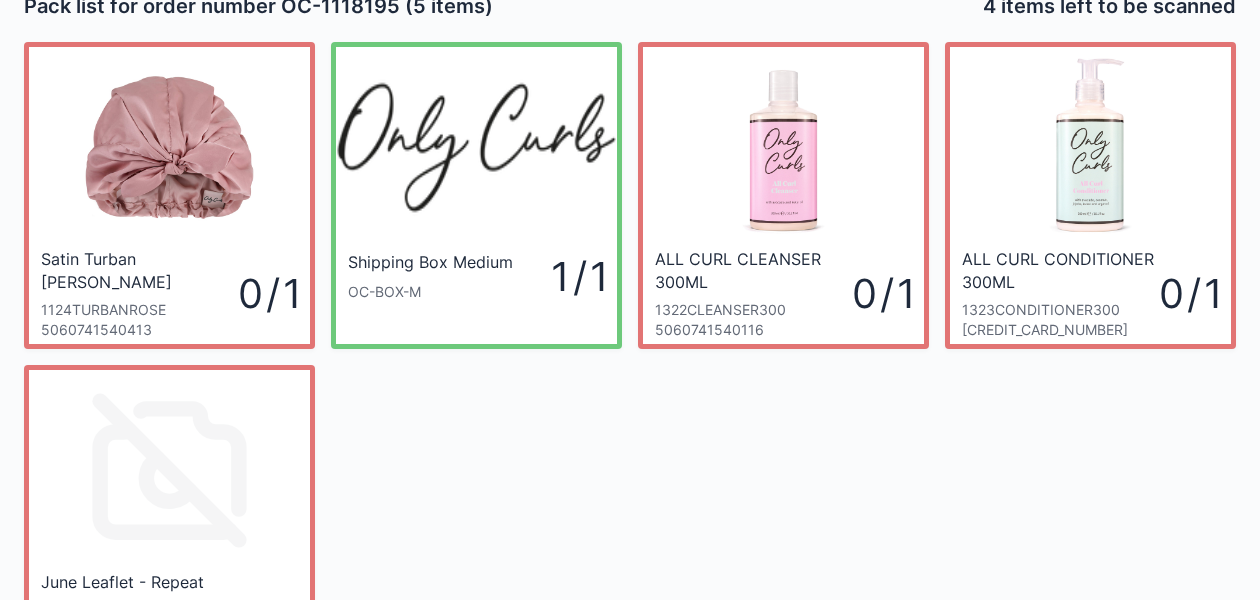 scroll, scrollTop: 25, scrollLeft: 0, axis: vertical 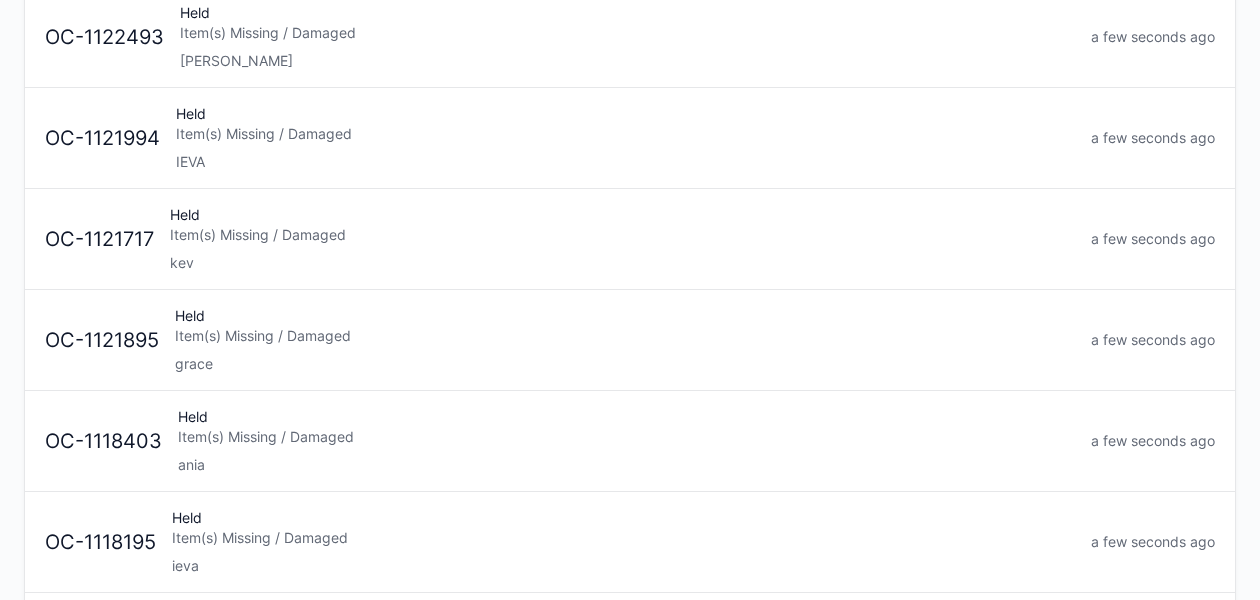 click on "grace" at bounding box center (625, 364) 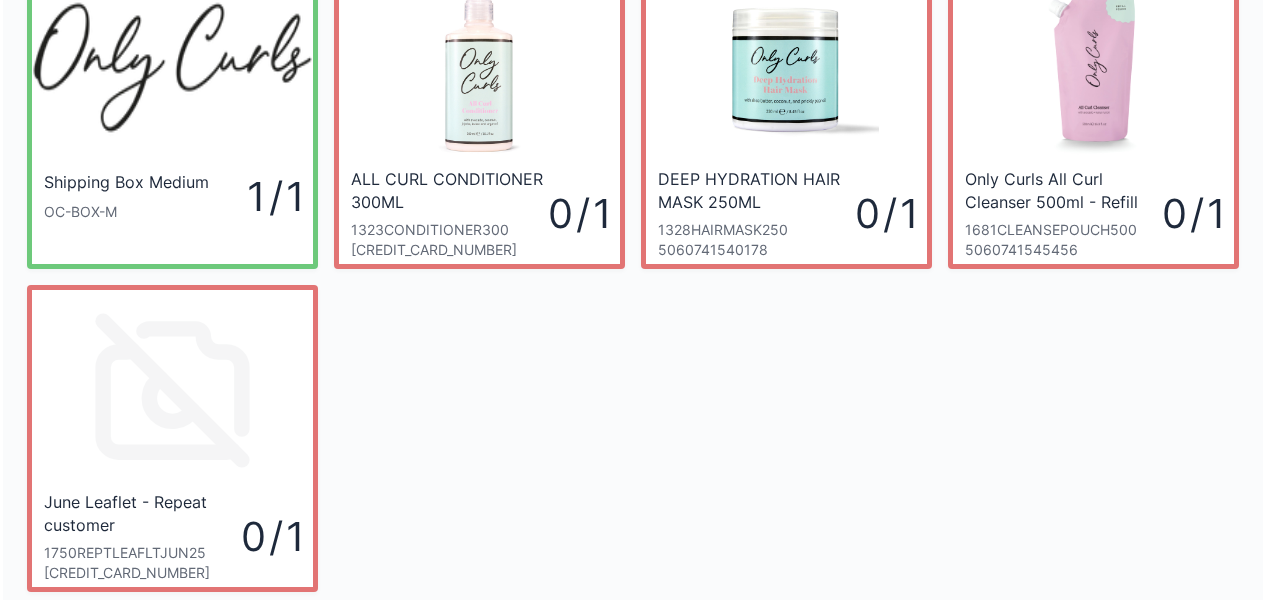 scroll, scrollTop: 122, scrollLeft: 0, axis: vertical 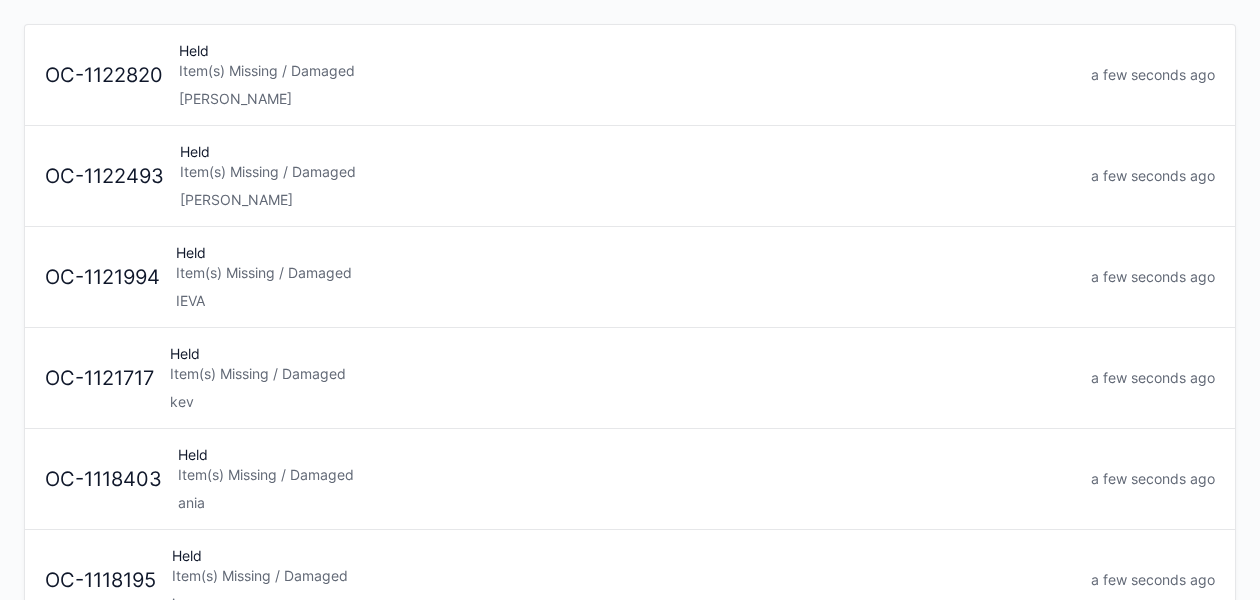 click on "kev" at bounding box center [622, 402] 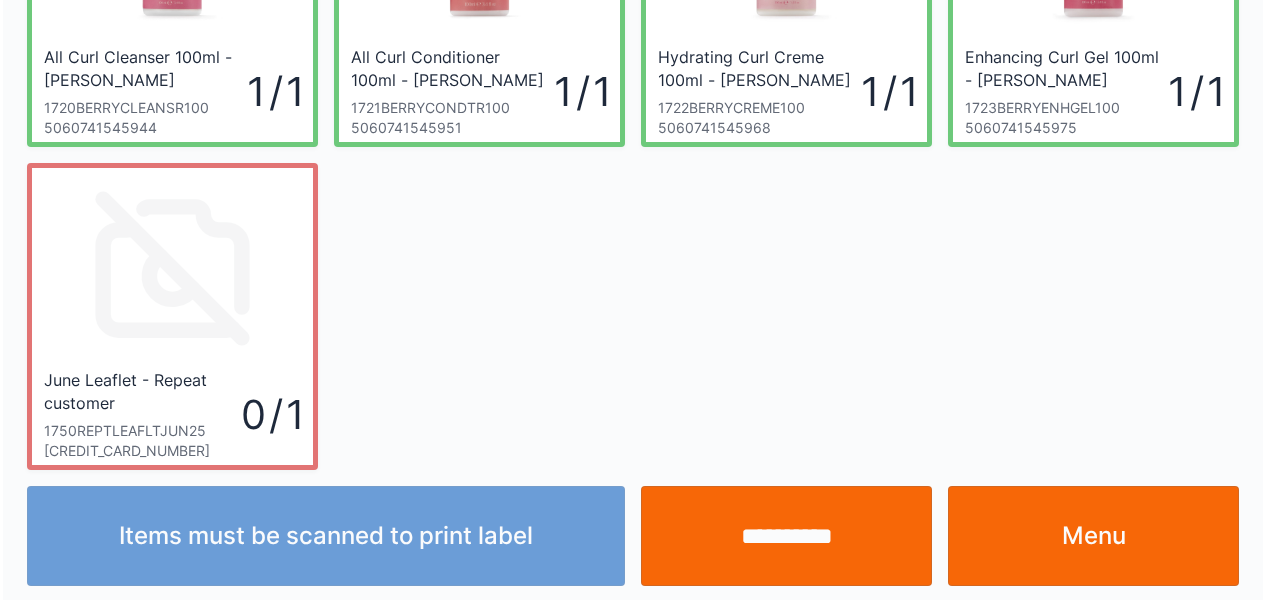 scroll, scrollTop: 559, scrollLeft: 0, axis: vertical 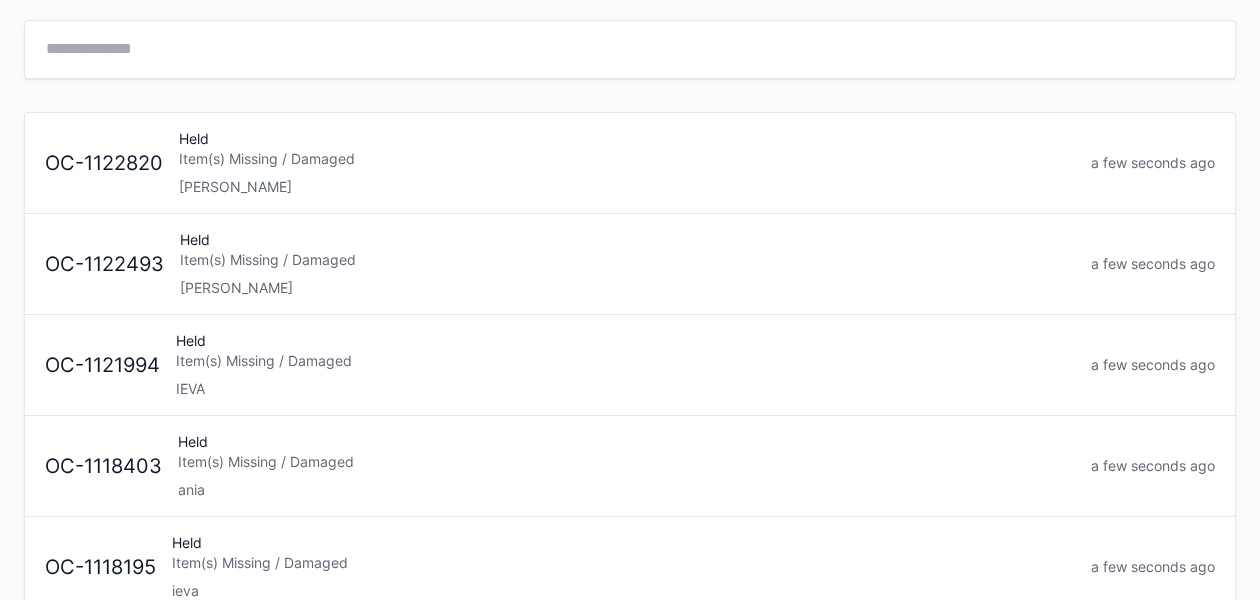 click on "Item(s) Missing / Damaged" at bounding box center [625, 361] 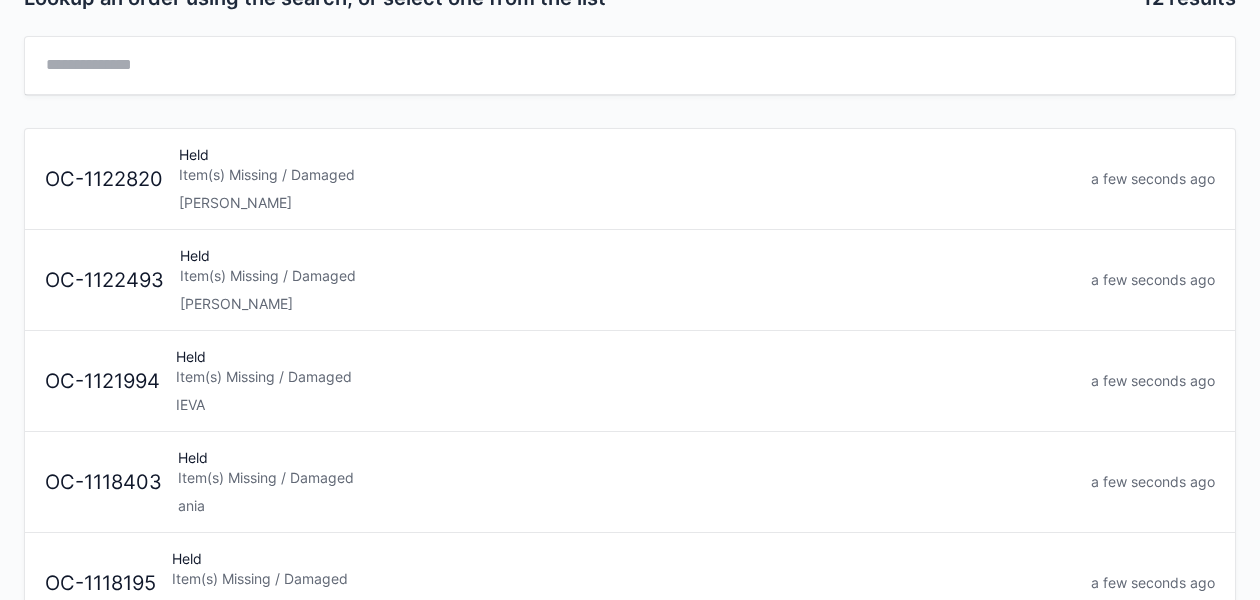 scroll, scrollTop: 84, scrollLeft: 0, axis: vertical 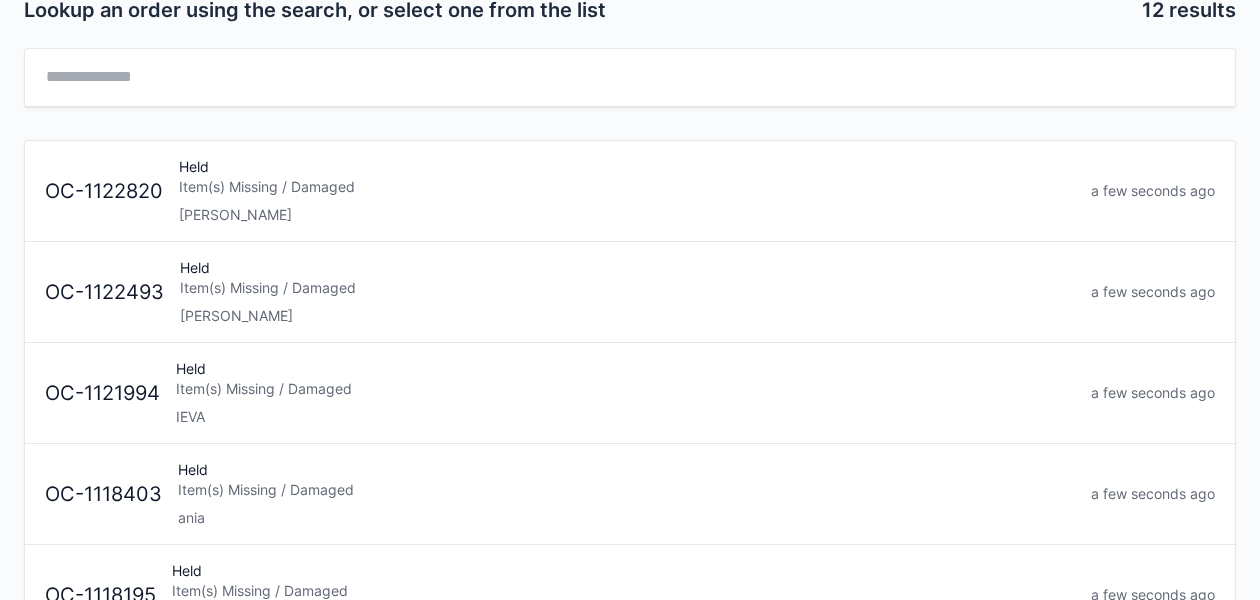 click on "alex" at bounding box center (627, 316) 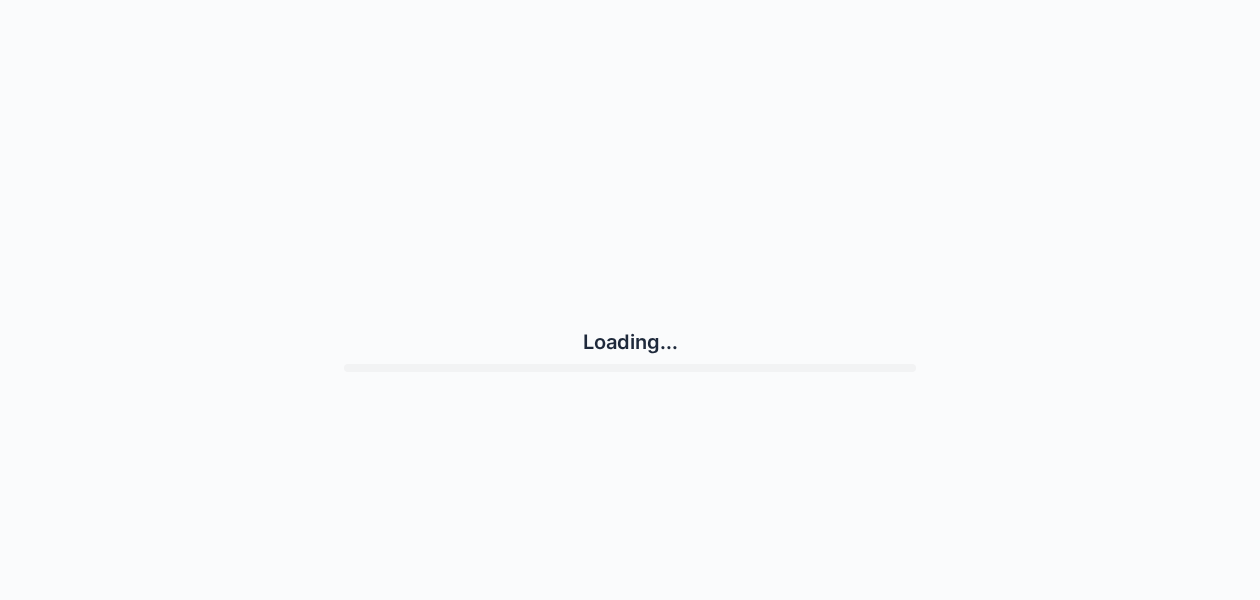scroll, scrollTop: 0, scrollLeft: 0, axis: both 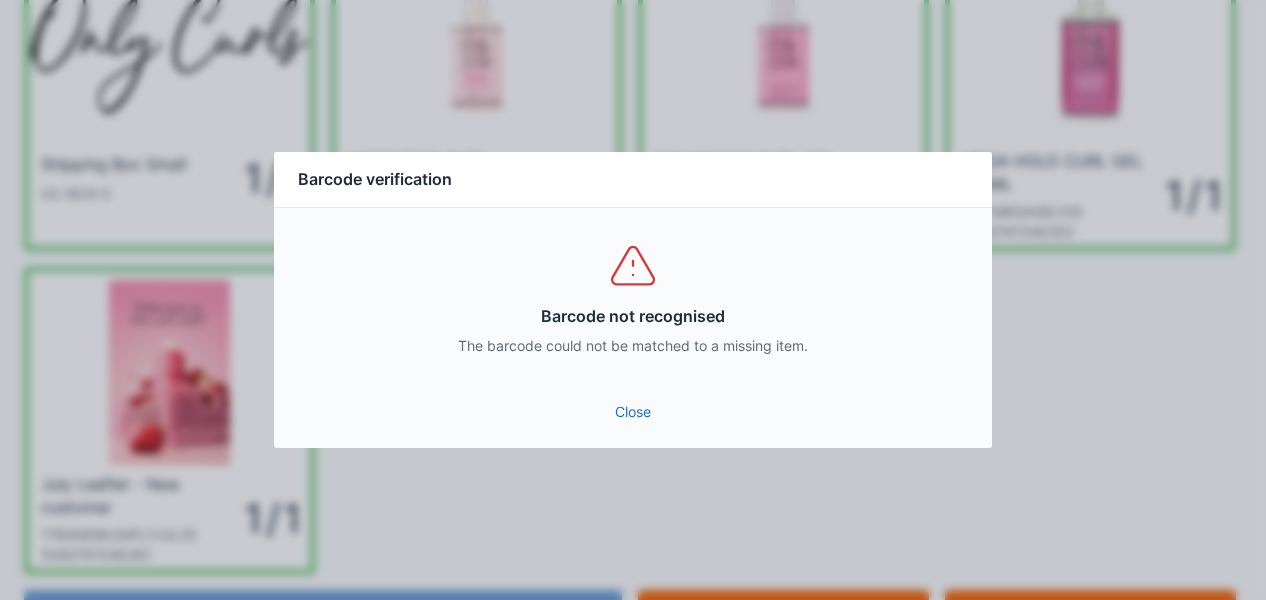 click on "Close" at bounding box center (633, 412) 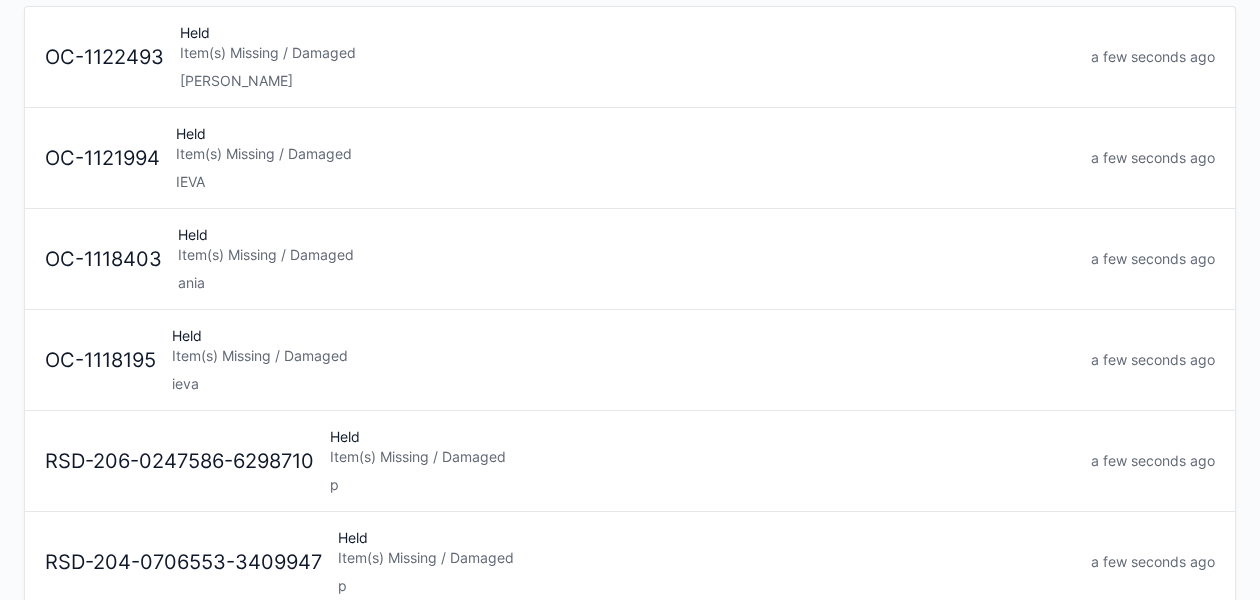 scroll, scrollTop: 220, scrollLeft: 0, axis: vertical 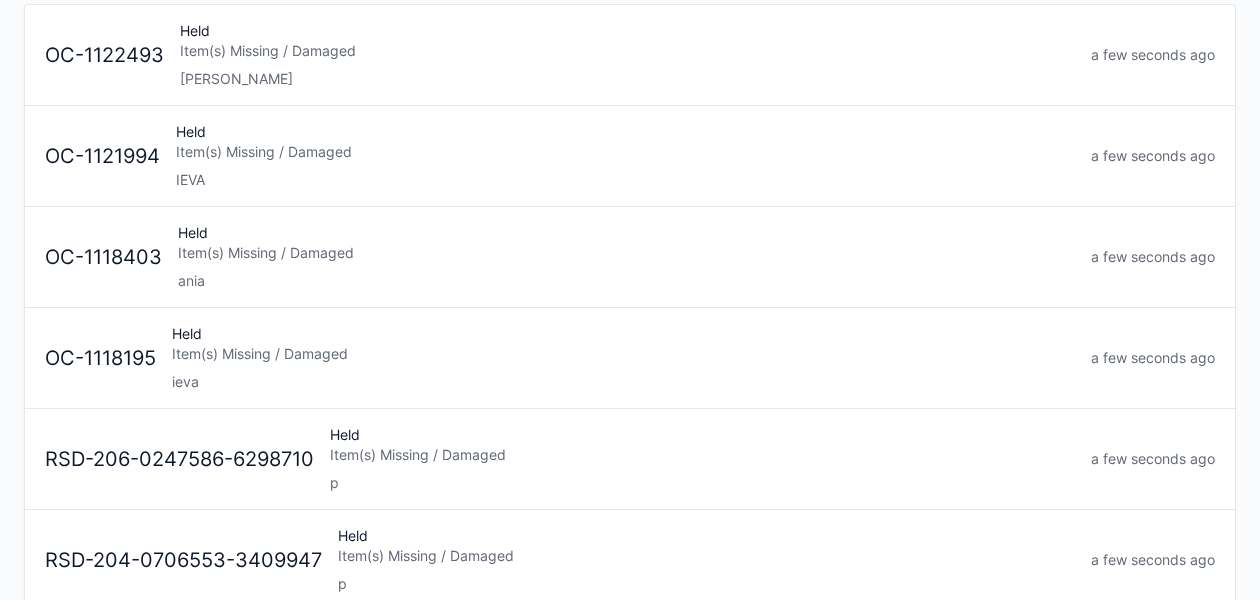 click on "ieva" at bounding box center (623, 382) 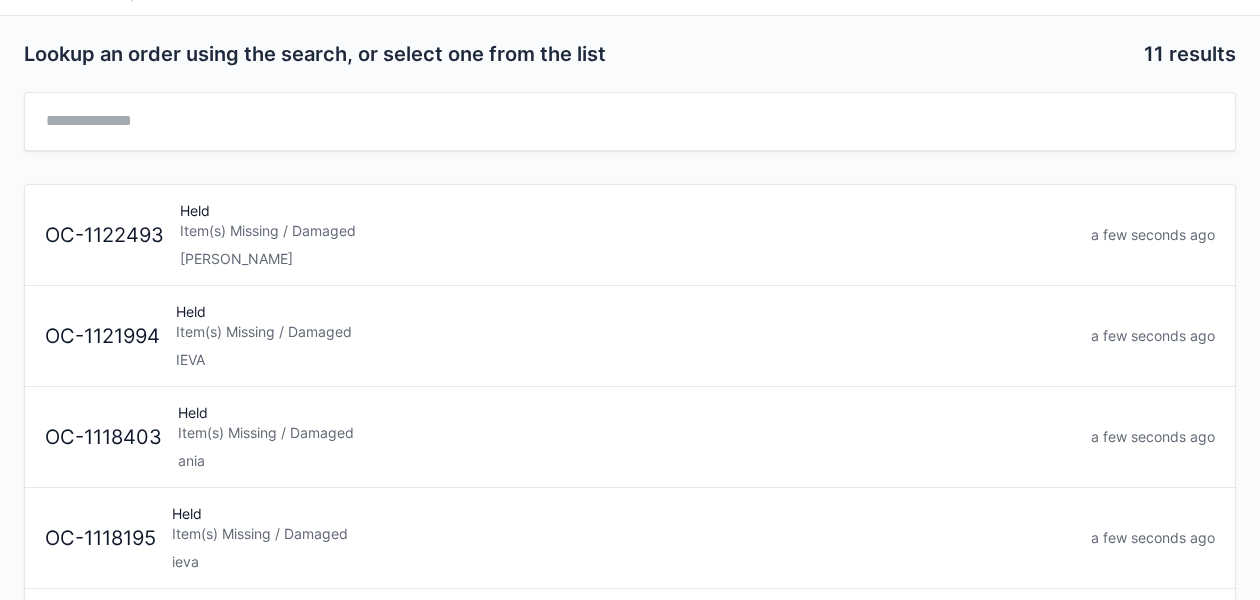 scroll, scrollTop: 36, scrollLeft: 0, axis: vertical 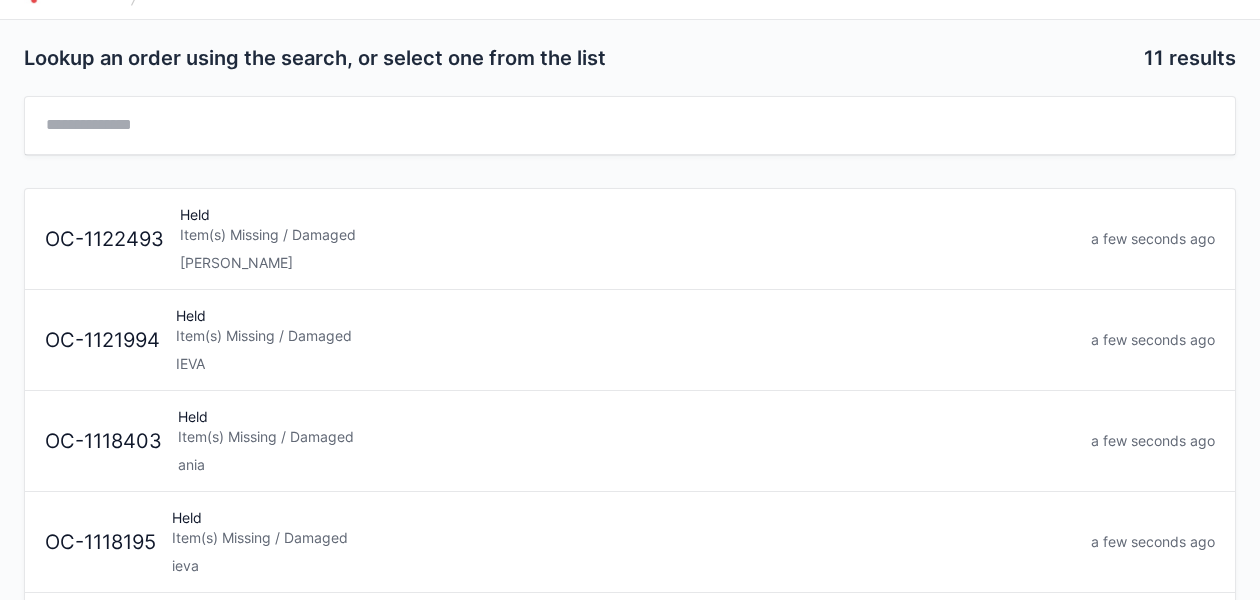 click on "Item(s) Missing / Damaged" at bounding box center (627, 235) 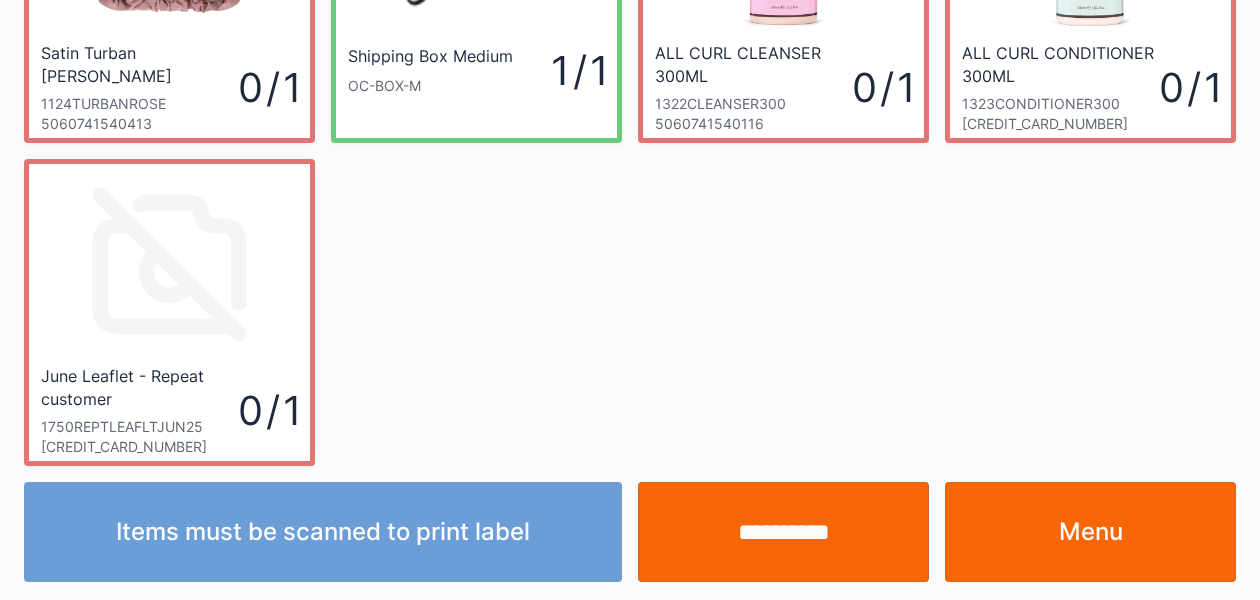 scroll, scrollTop: 236, scrollLeft: 0, axis: vertical 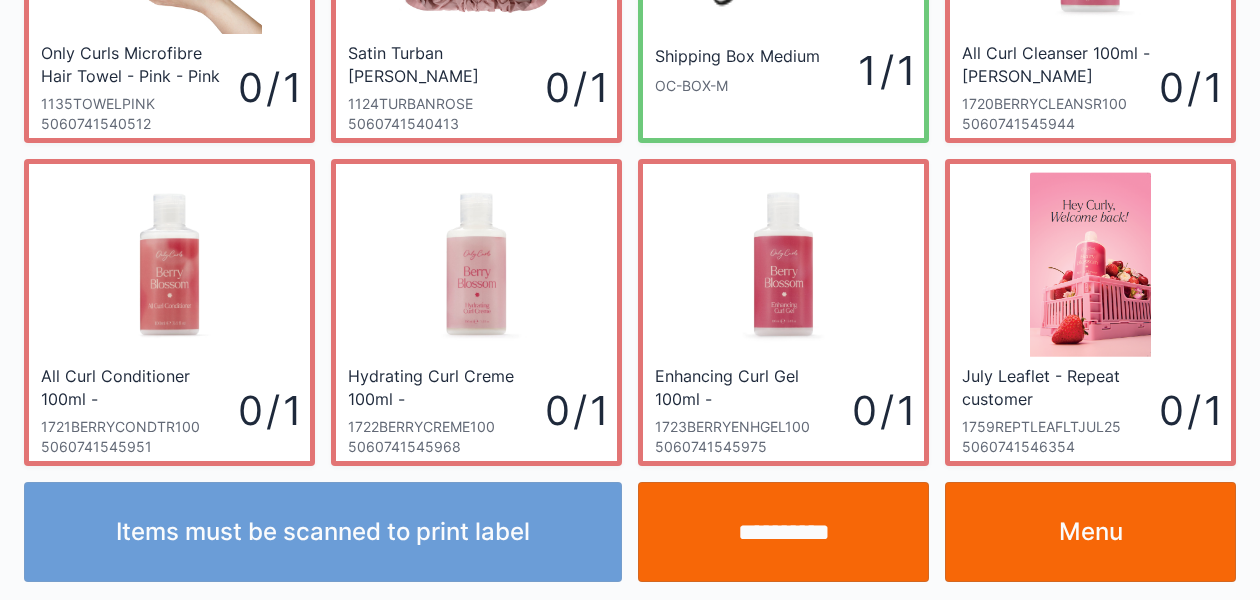 click on "Menu" at bounding box center [1090, 532] 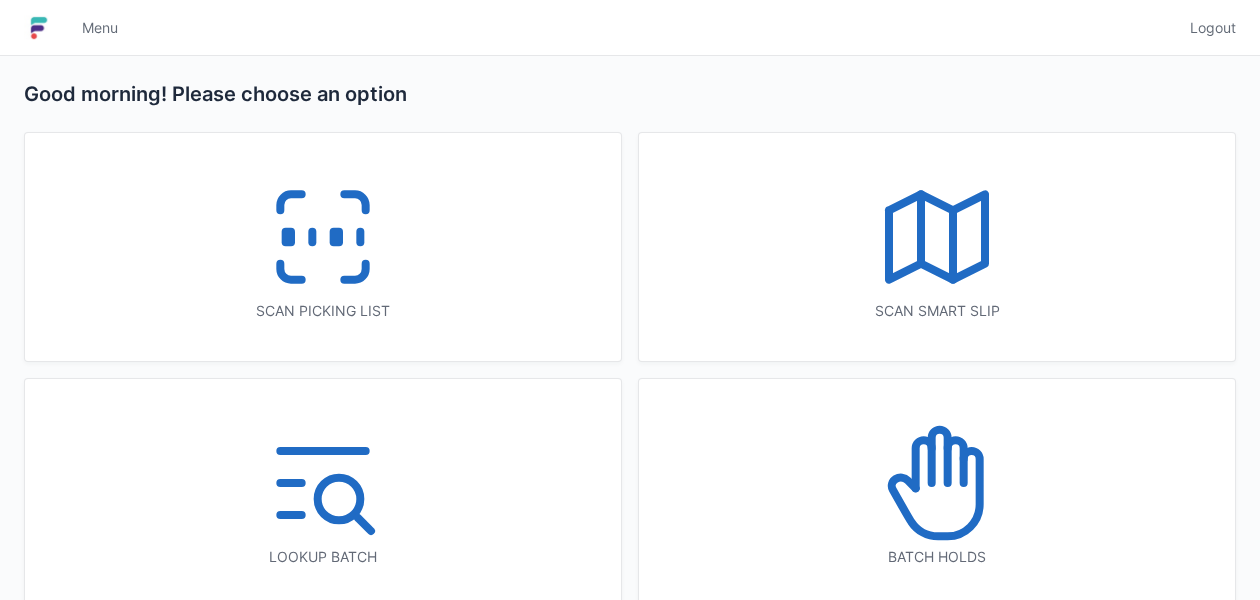scroll, scrollTop: 0, scrollLeft: 0, axis: both 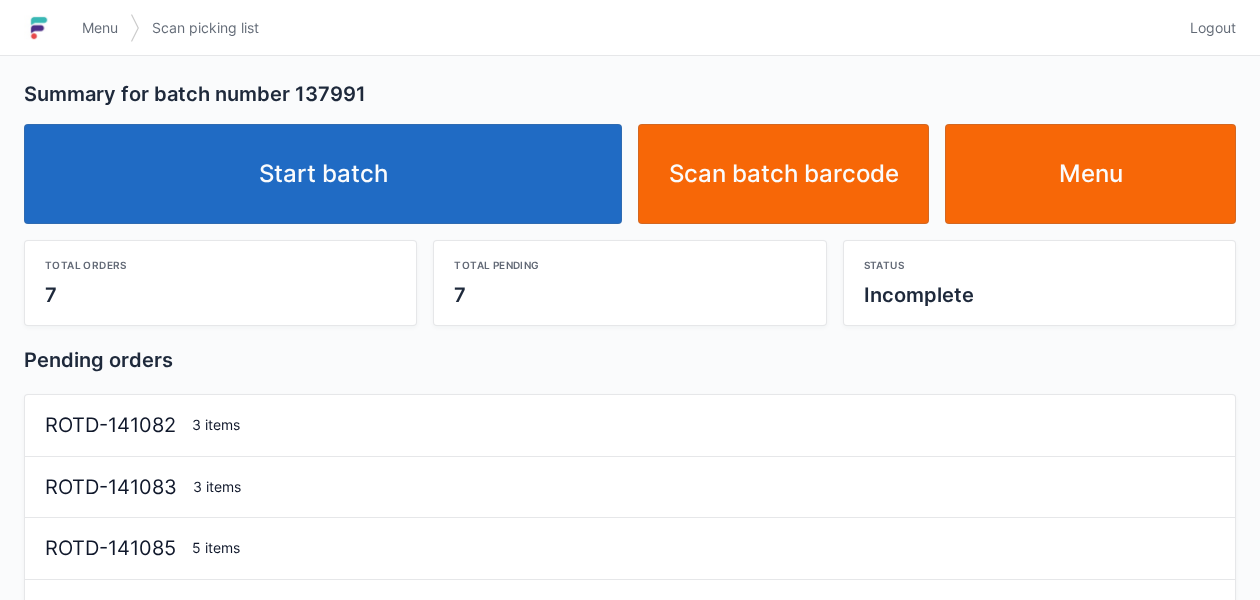 click on "Start batch" at bounding box center [323, 174] 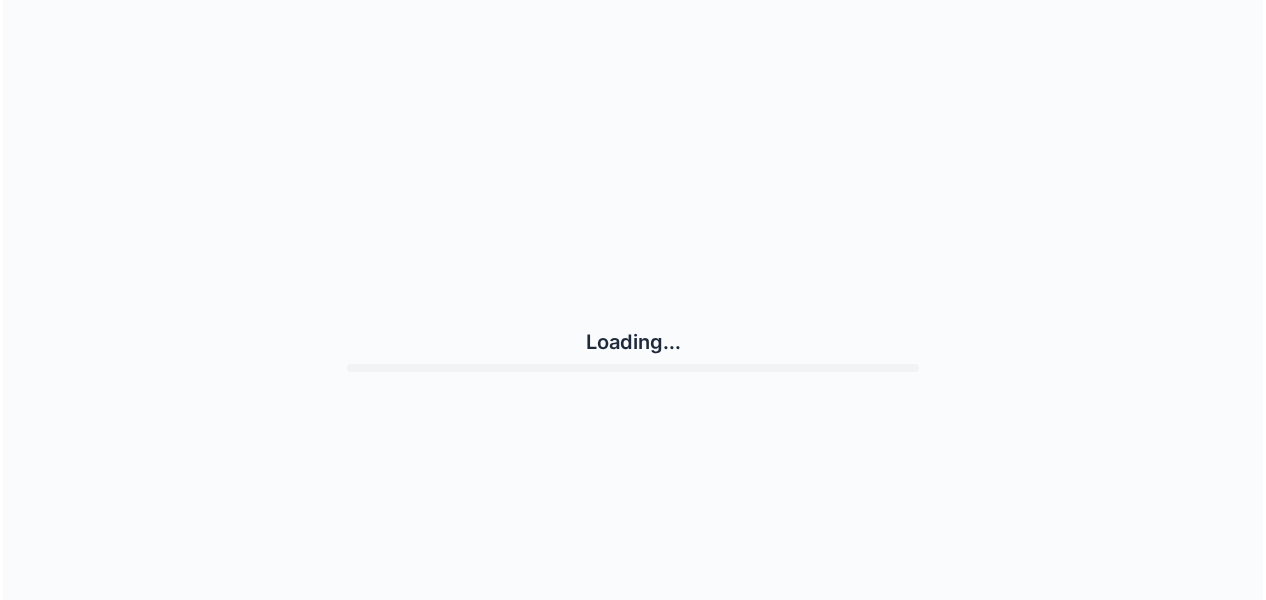 scroll, scrollTop: 0, scrollLeft: 0, axis: both 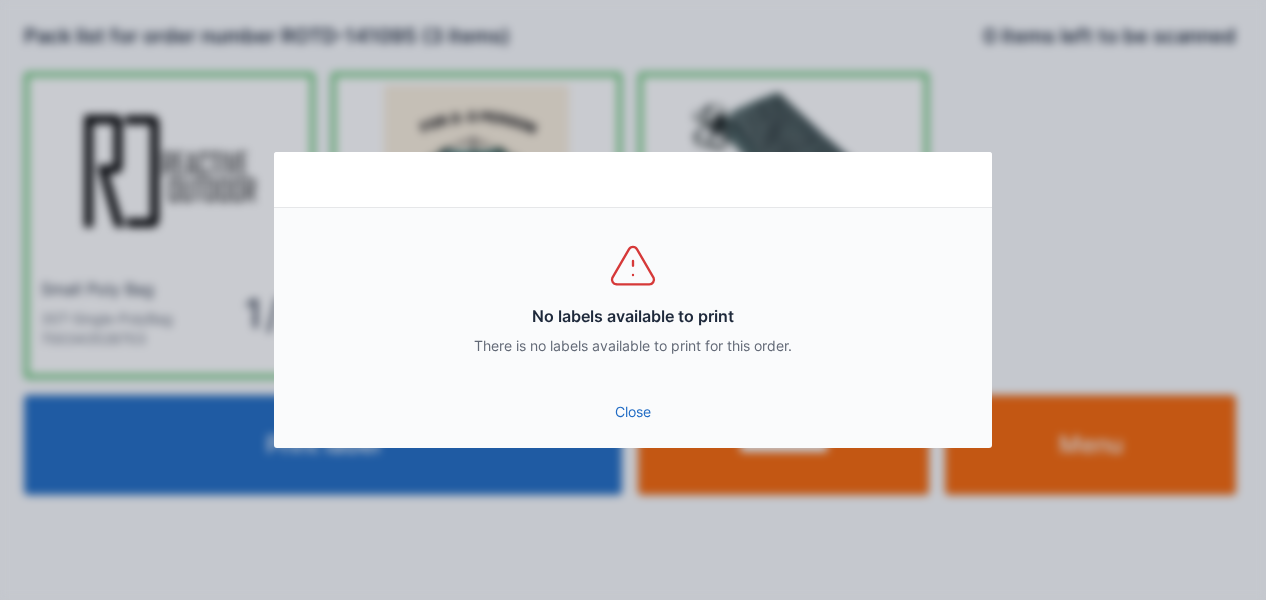 click on "Close" at bounding box center [633, 412] 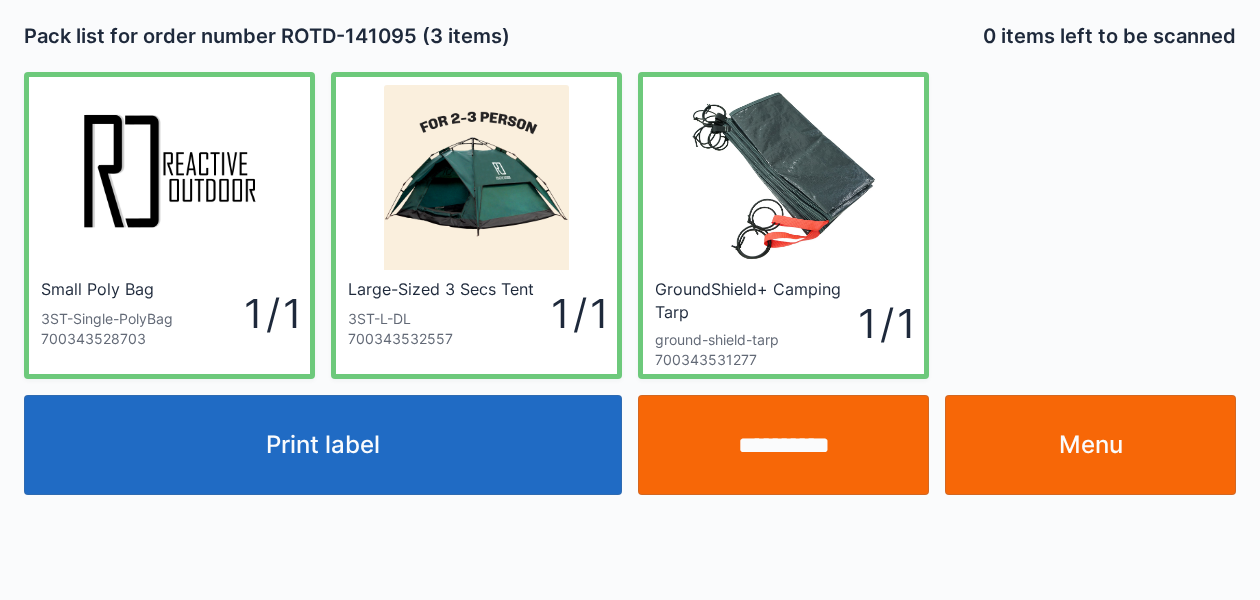 click on "**********" at bounding box center [783, 445] 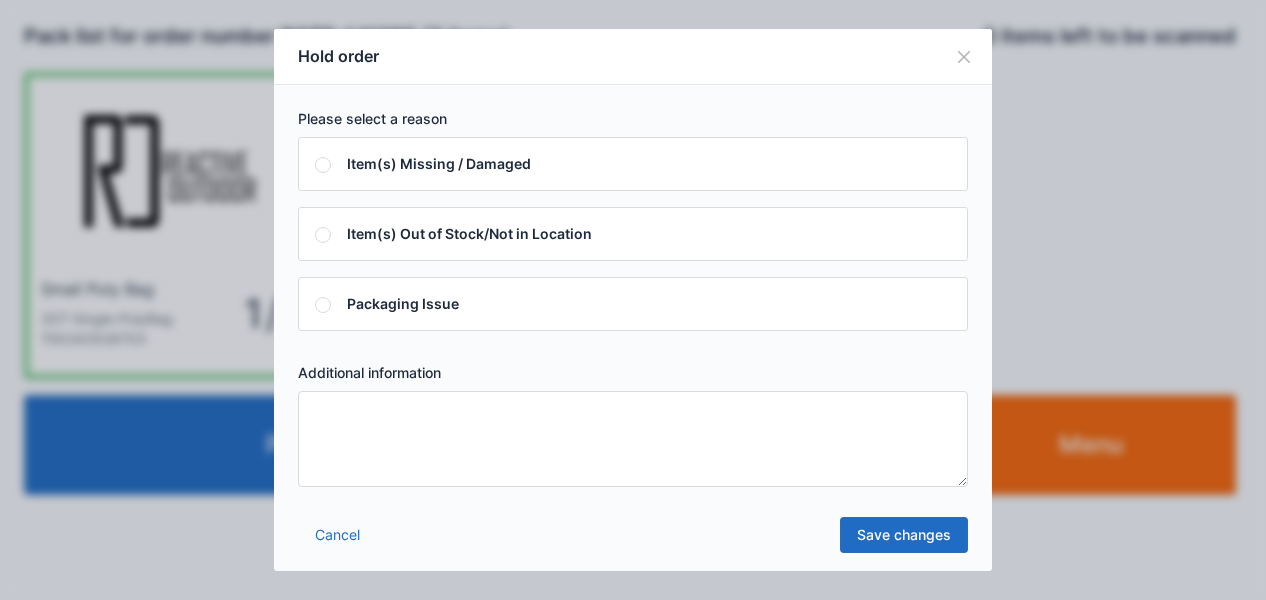 click at bounding box center [633, 439] 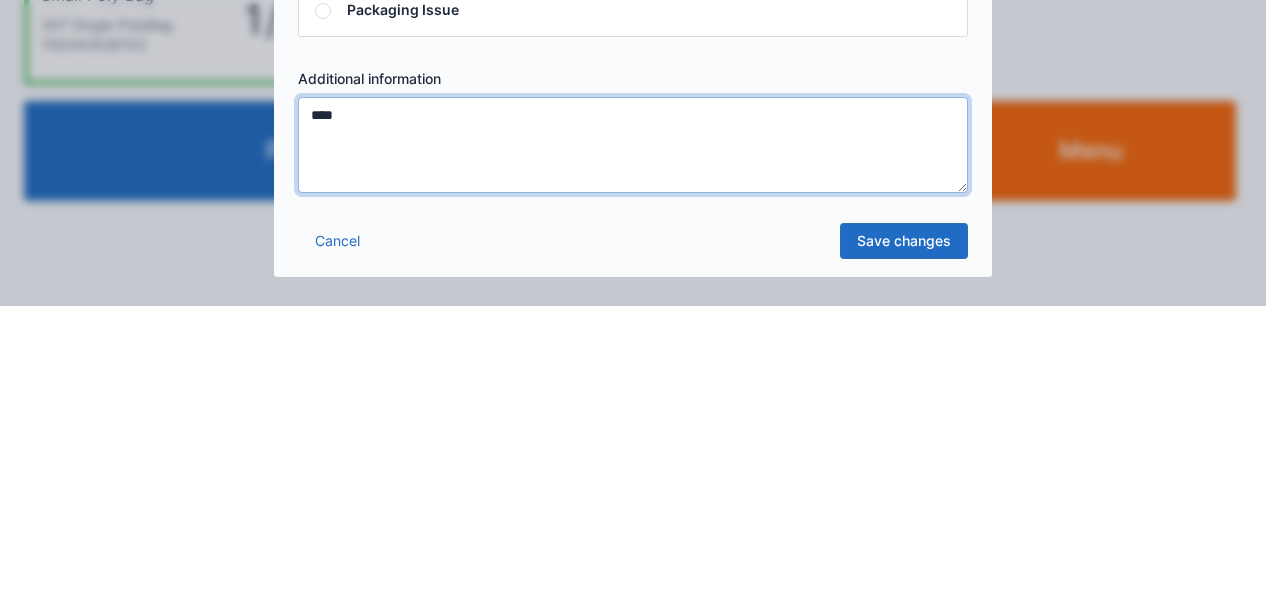 type on "****" 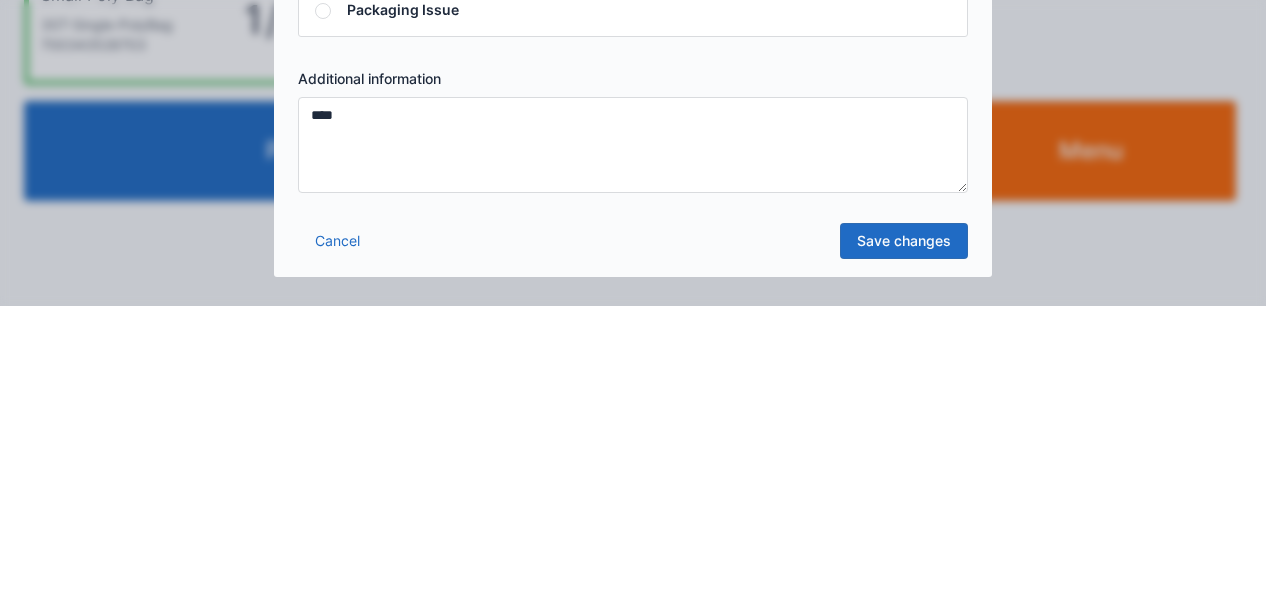 click on "Save changes" at bounding box center [904, 535] 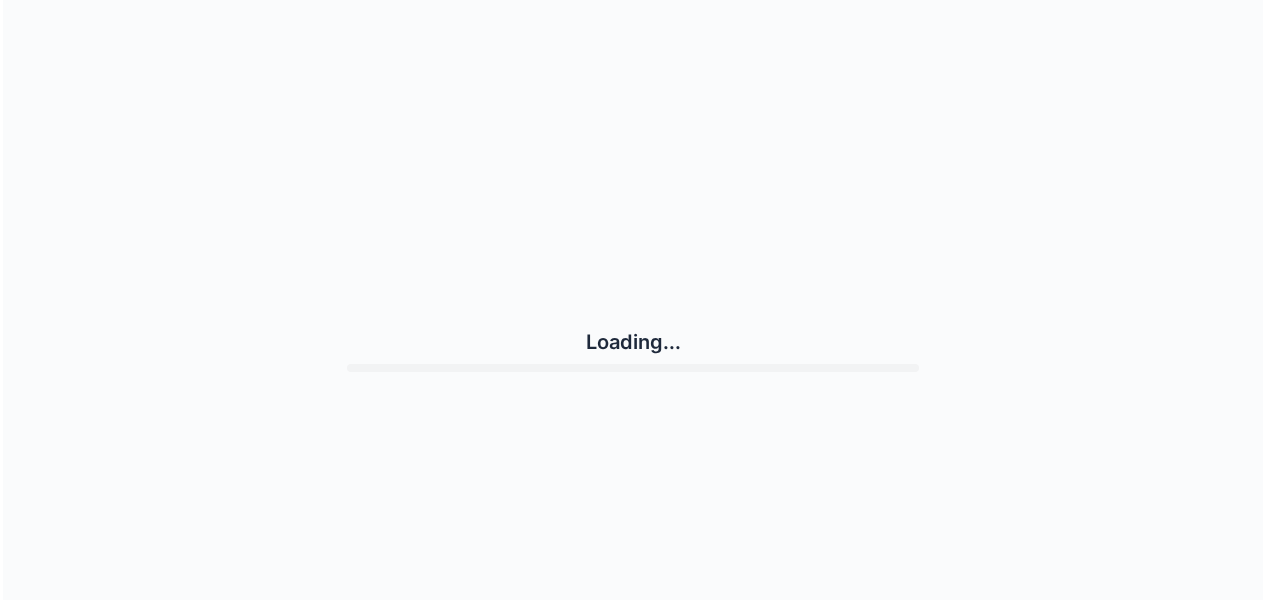 scroll, scrollTop: 0, scrollLeft: 0, axis: both 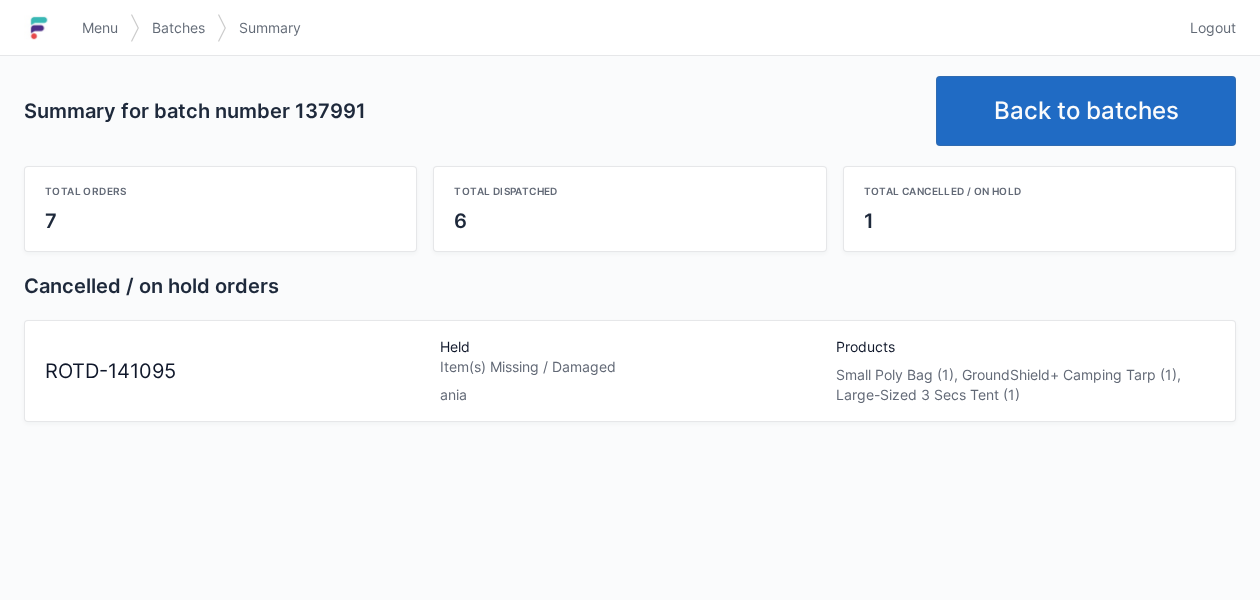 click on "Menu" at bounding box center (100, 28) 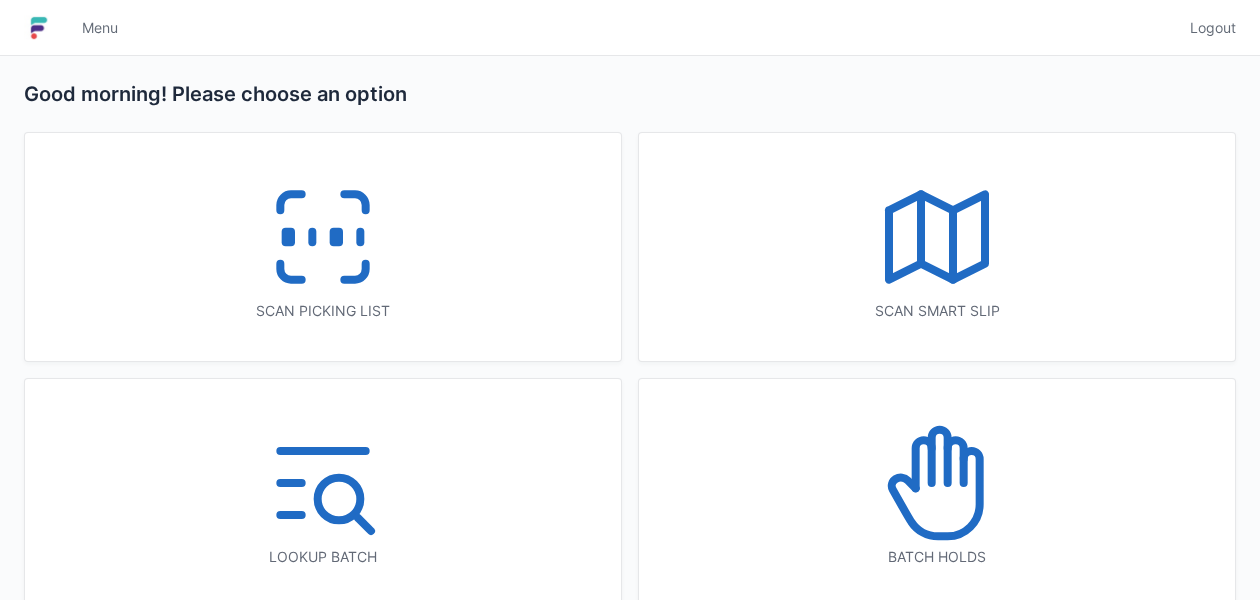 scroll, scrollTop: 0, scrollLeft: 0, axis: both 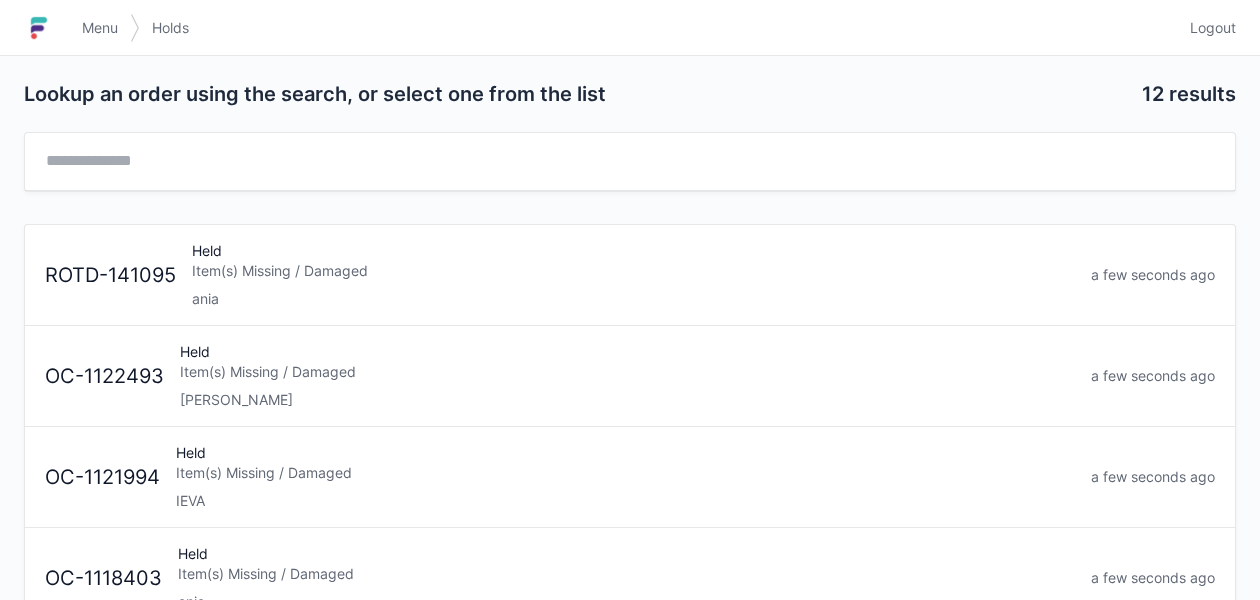 click on "ania" at bounding box center [633, 299] 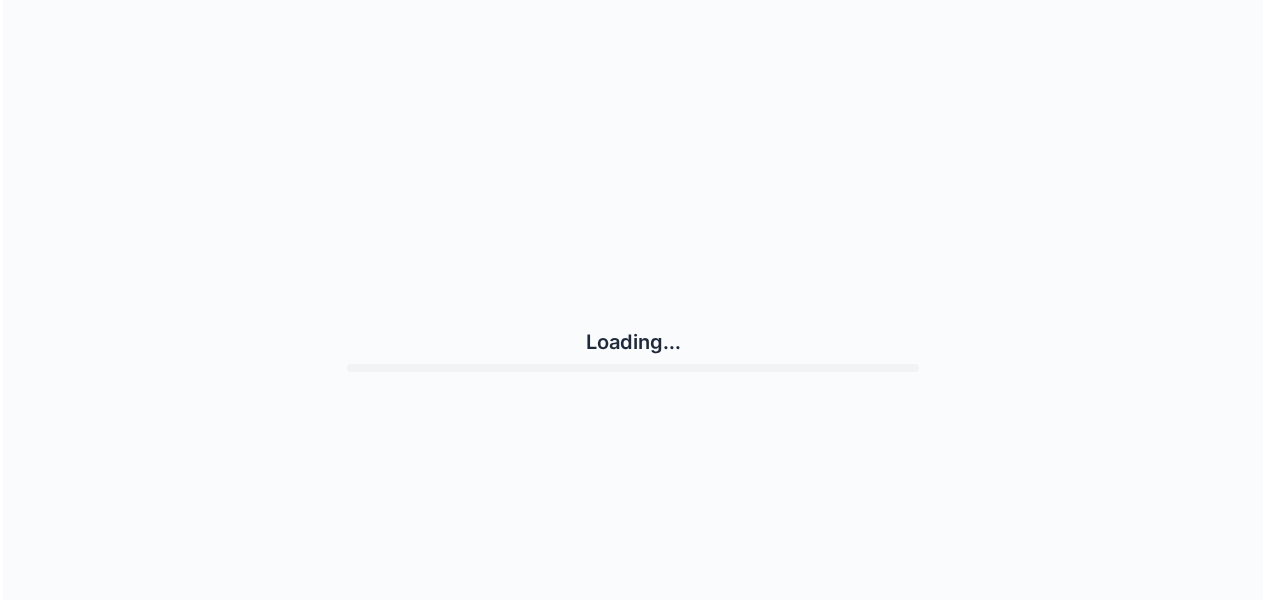 scroll, scrollTop: 0, scrollLeft: 0, axis: both 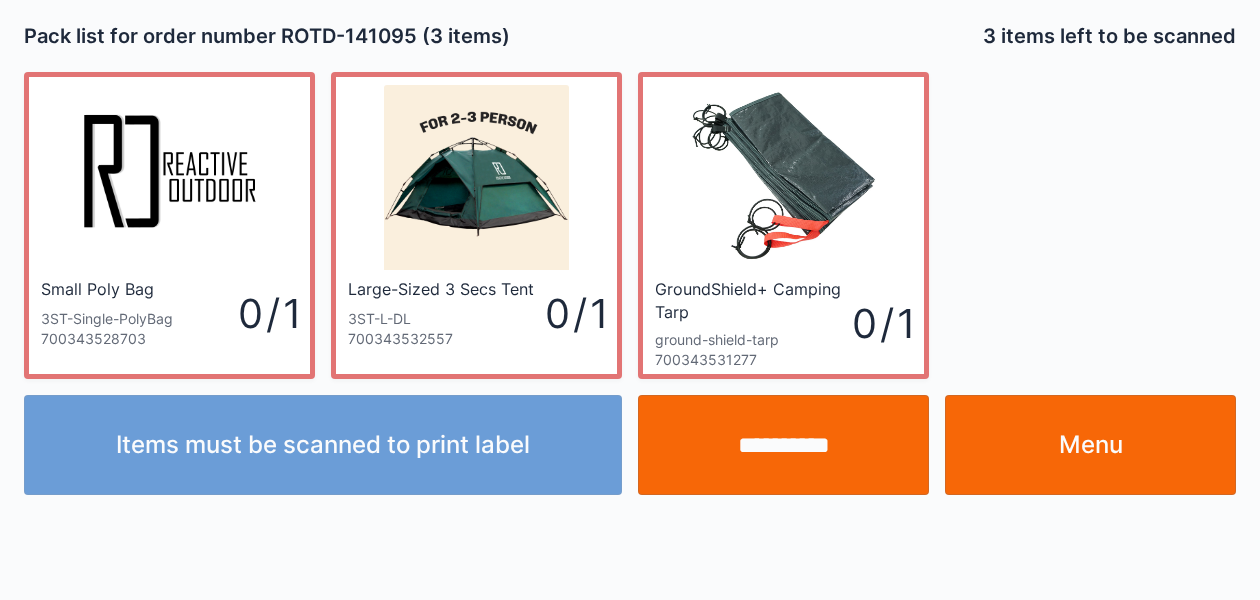 click on "**********" at bounding box center [630, 300] 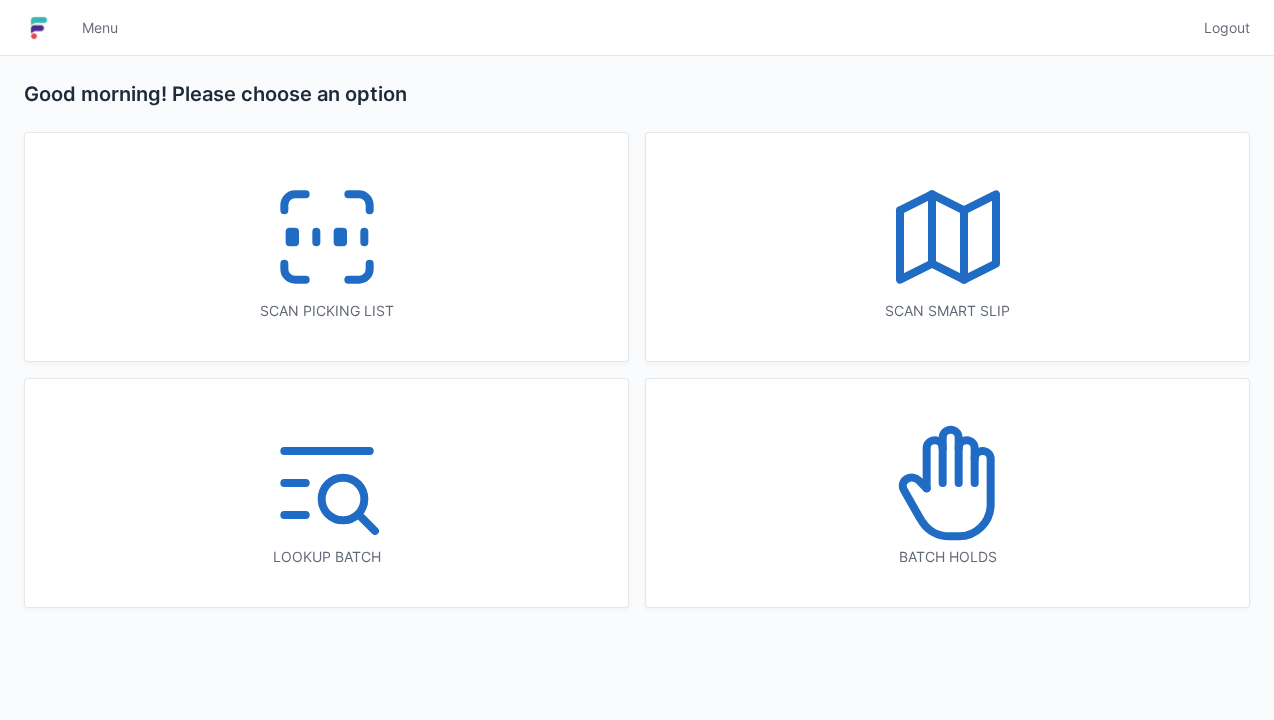 scroll, scrollTop: 0, scrollLeft: 0, axis: both 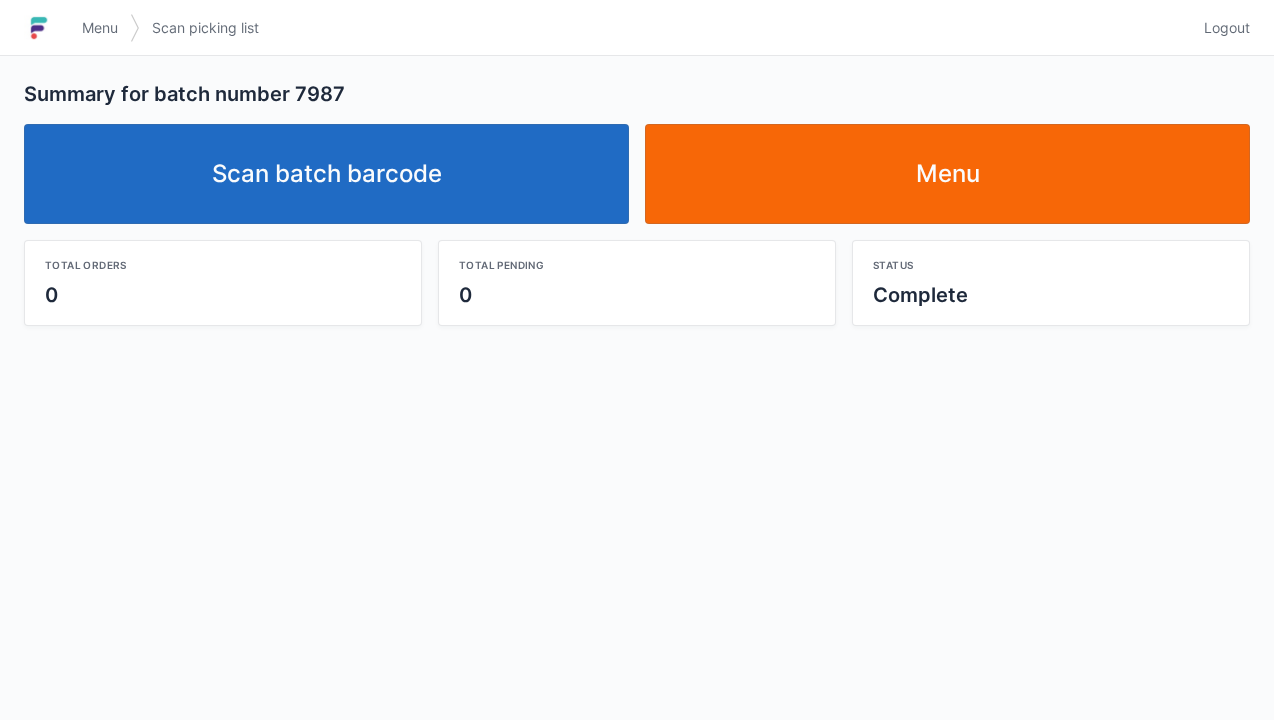click on "Logout" at bounding box center [1227, 28] 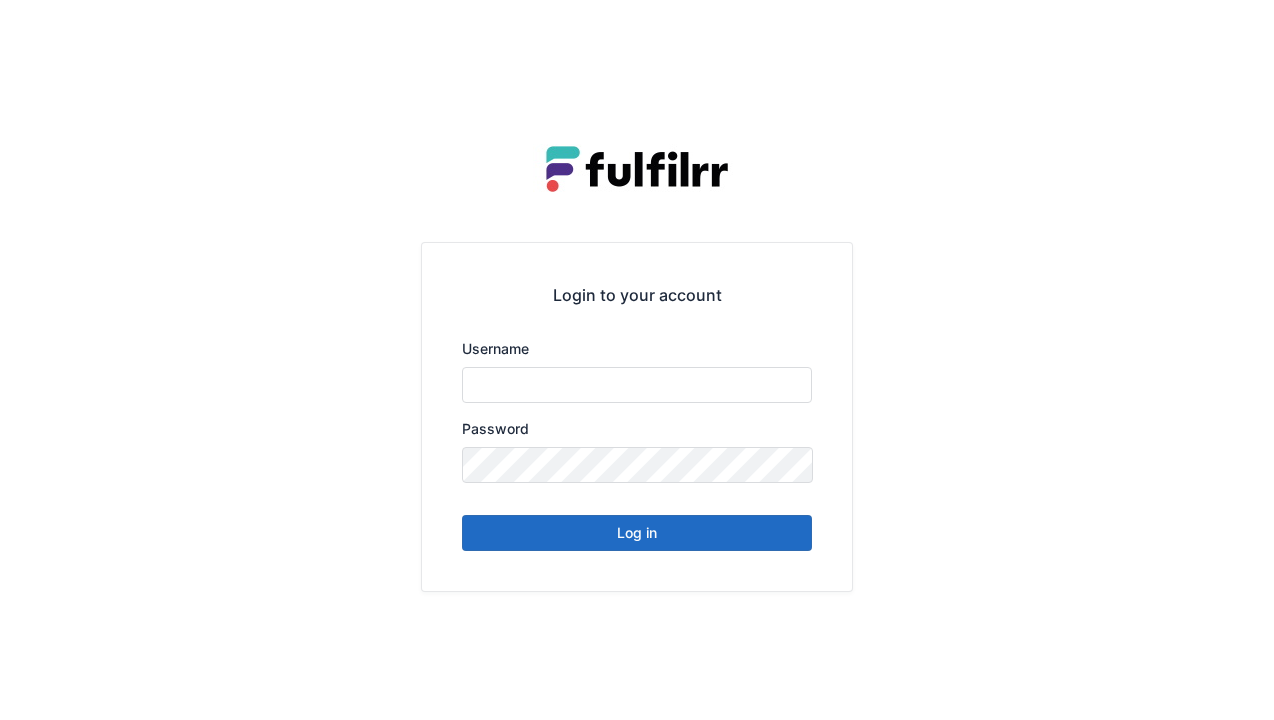 scroll, scrollTop: 0, scrollLeft: 0, axis: both 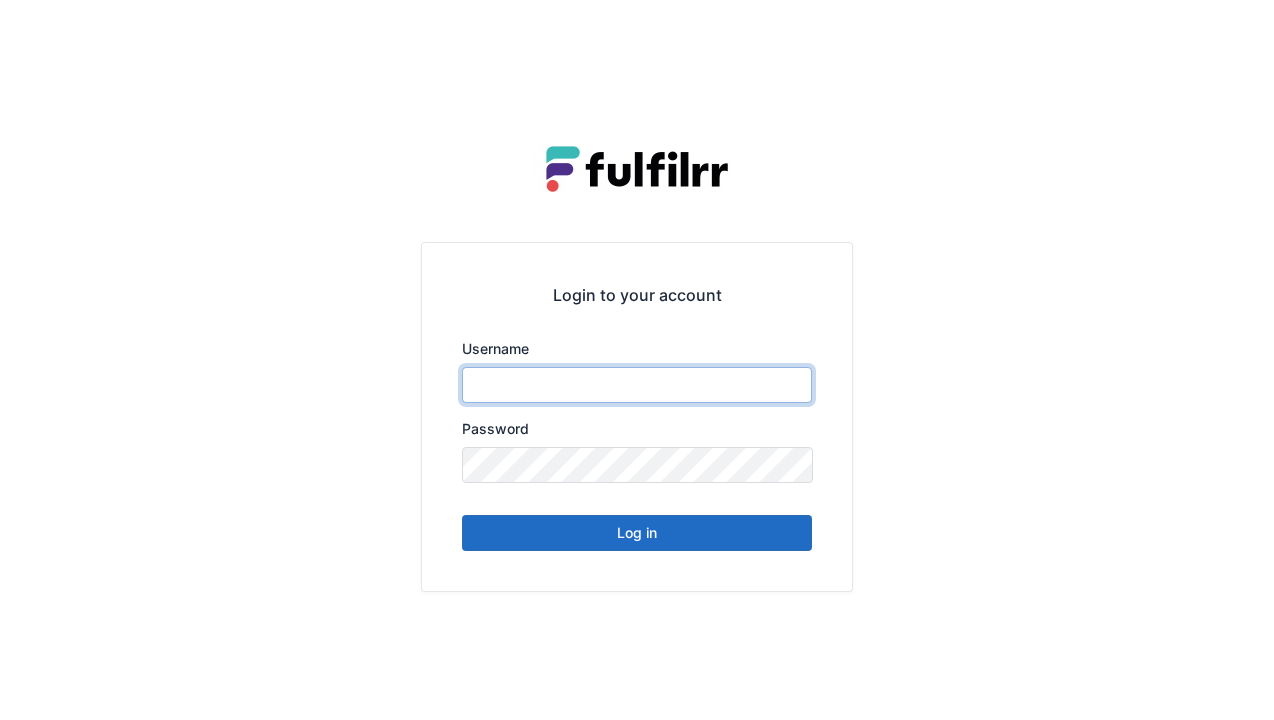 type on "******" 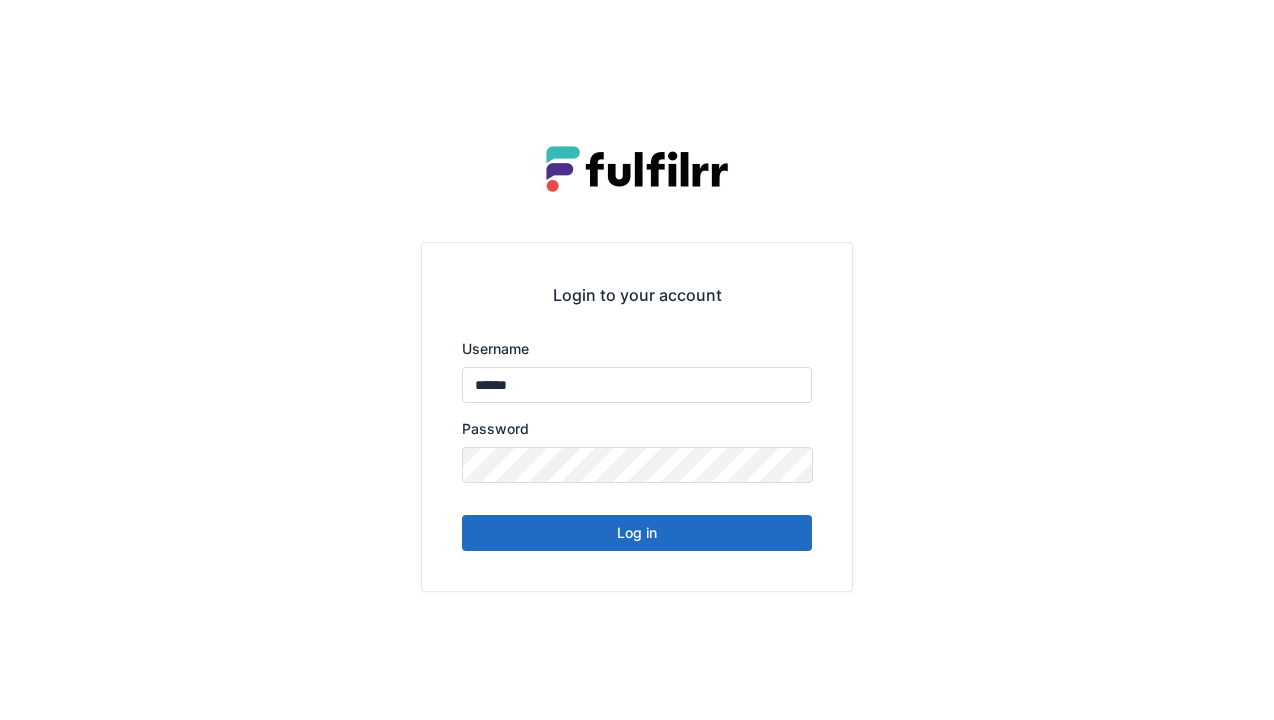 click on "Log in" at bounding box center [637, 533] 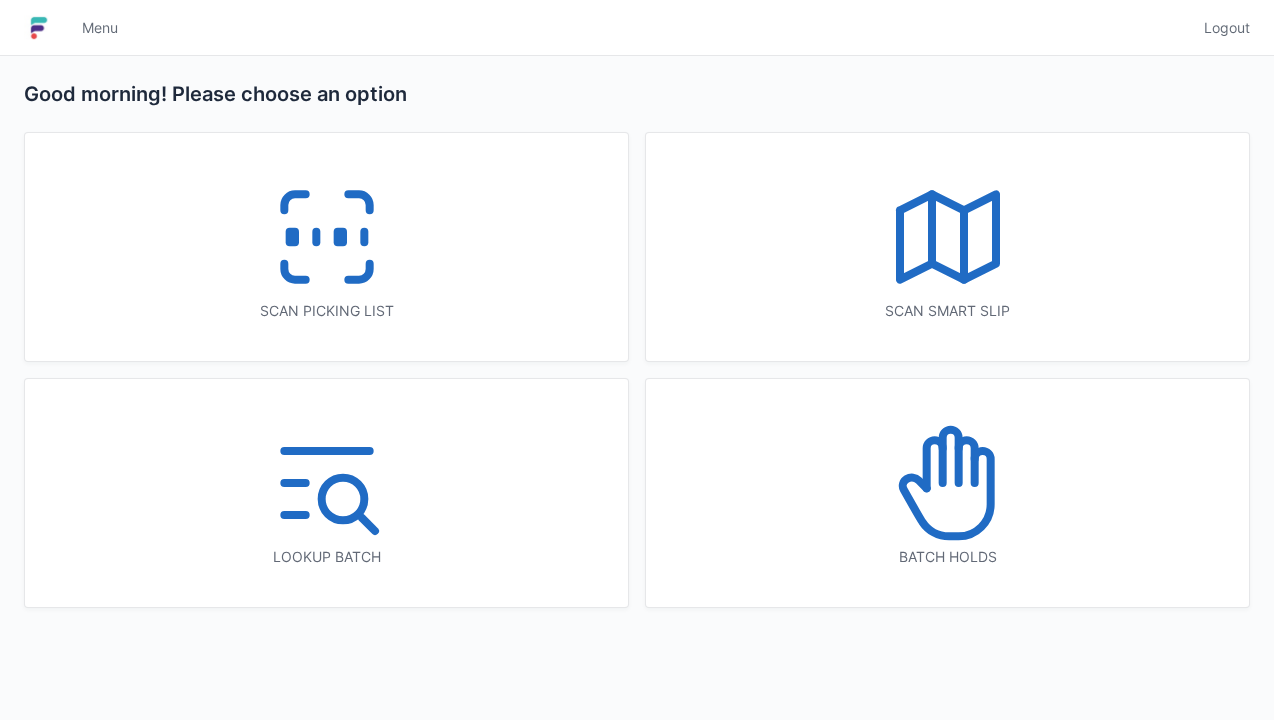 scroll, scrollTop: 0, scrollLeft: 0, axis: both 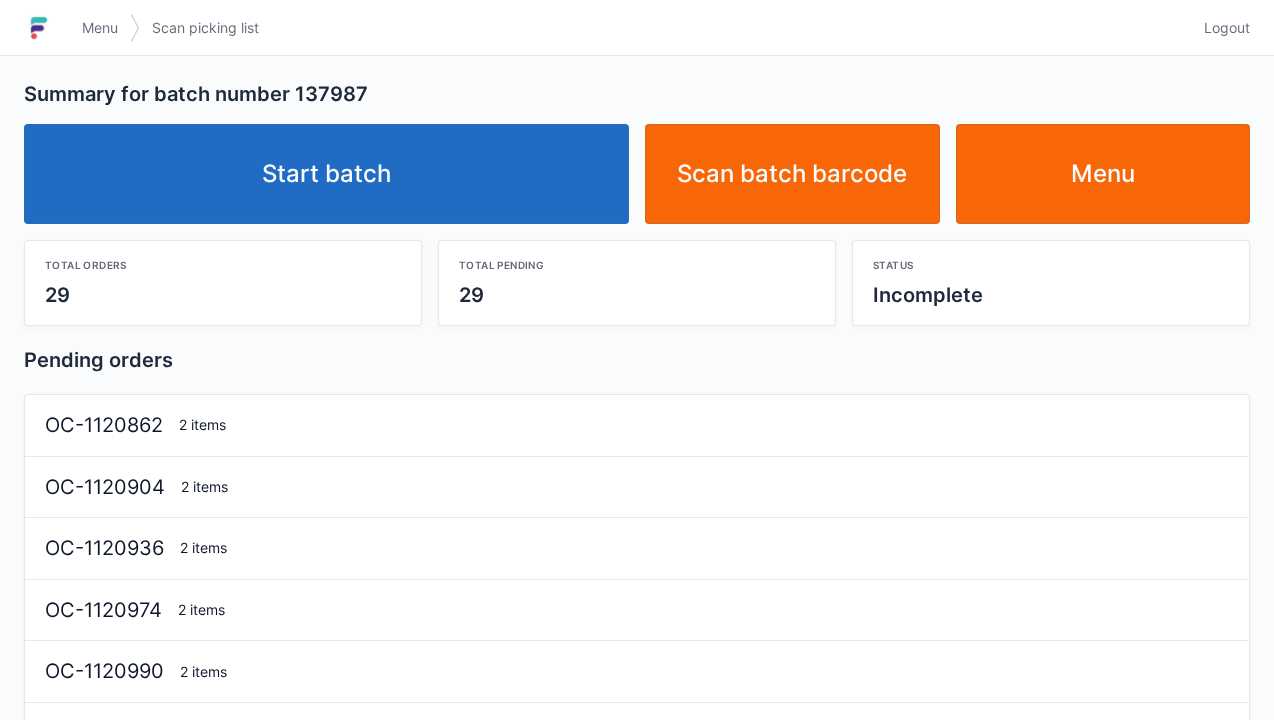 click on "Start batch" at bounding box center [326, 174] 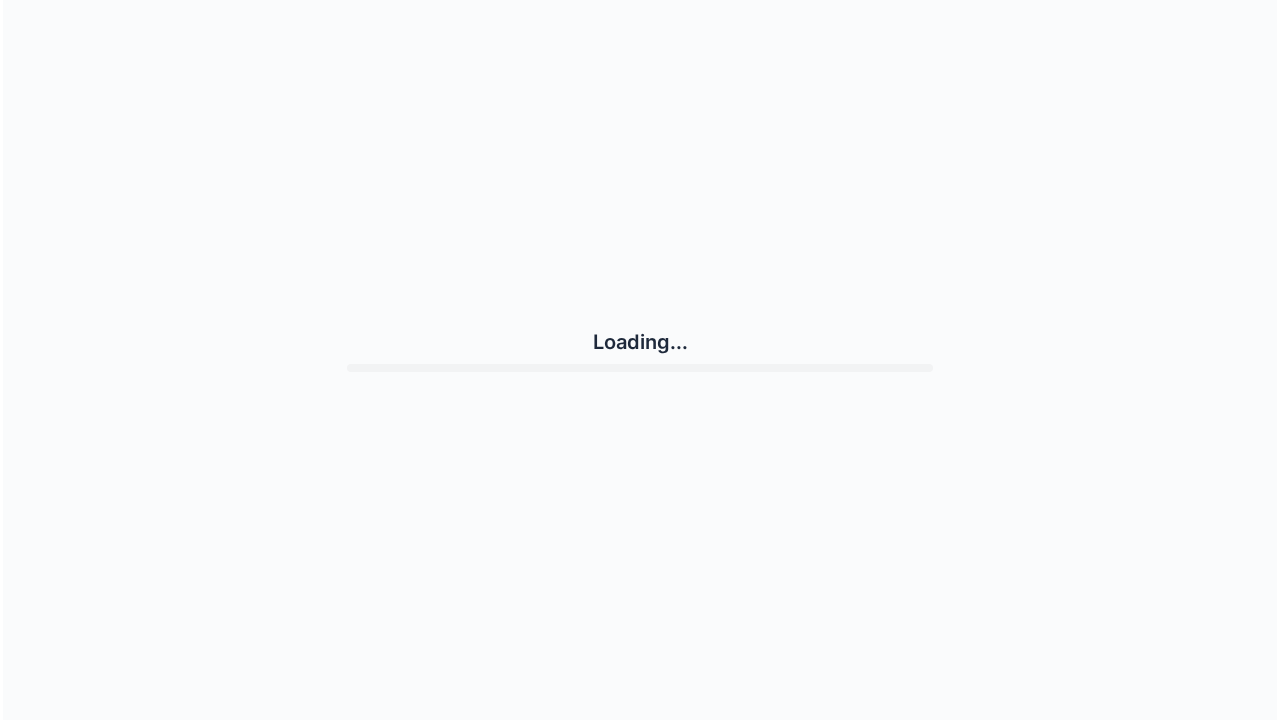 scroll, scrollTop: 0, scrollLeft: 0, axis: both 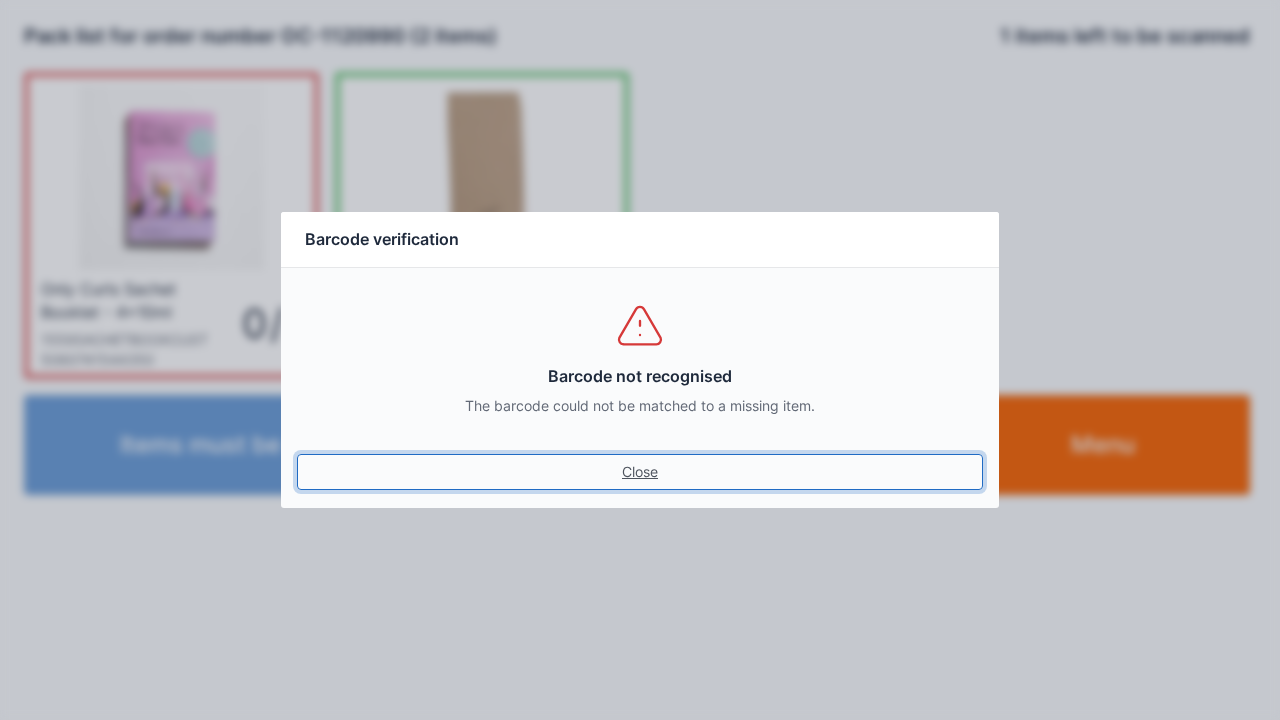 click on "Close" at bounding box center (640, 472) 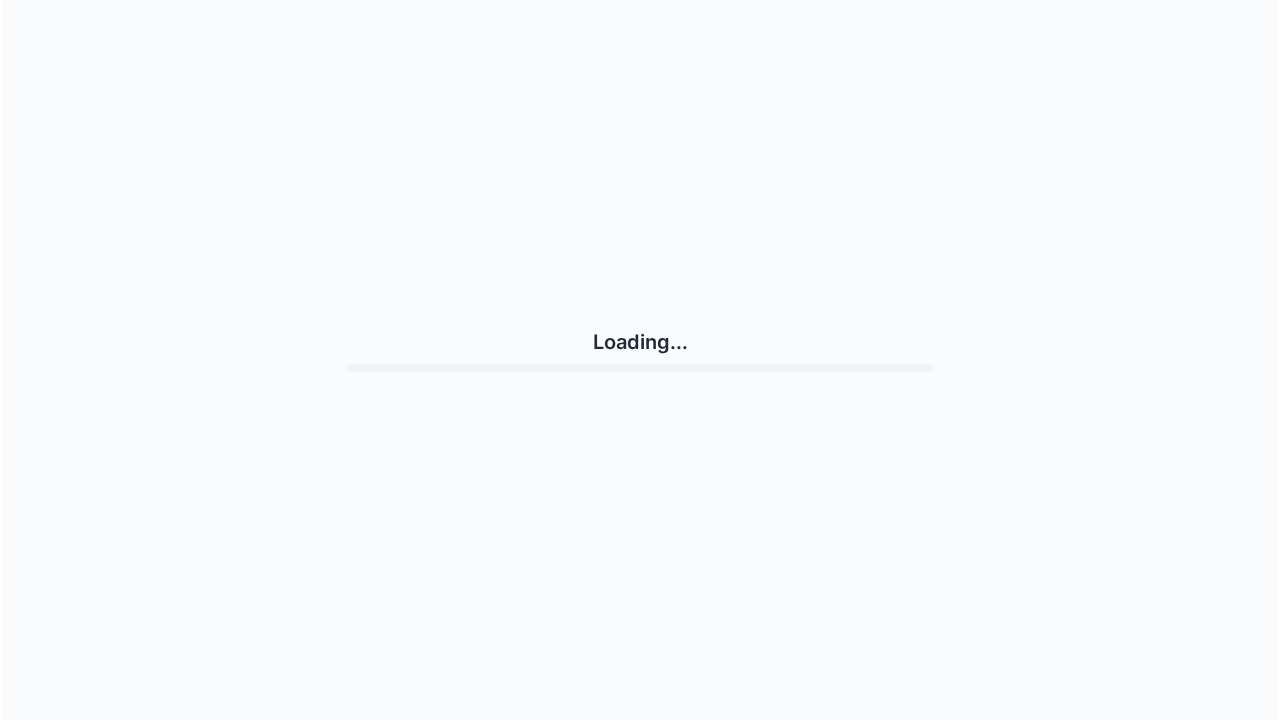 scroll, scrollTop: 0, scrollLeft: 0, axis: both 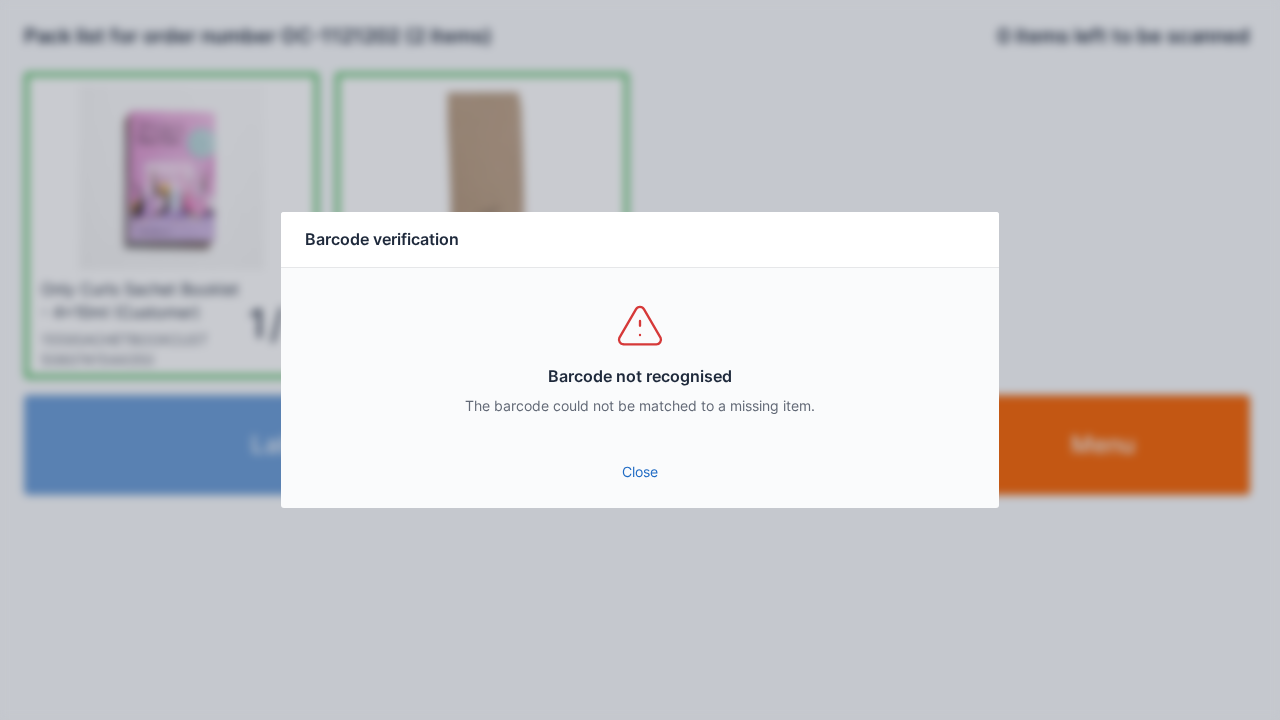 click on "Close" at bounding box center [640, 472] 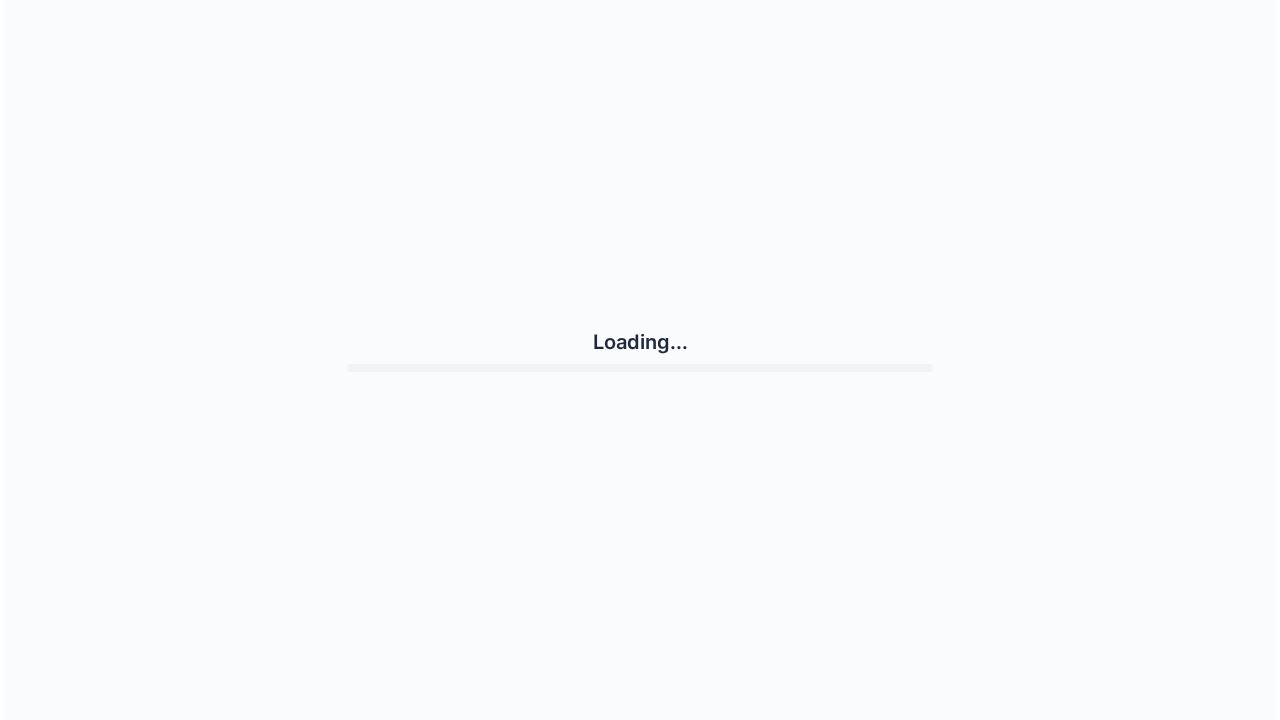 scroll, scrollTop: 0, scrollLeft: 0, axis: both 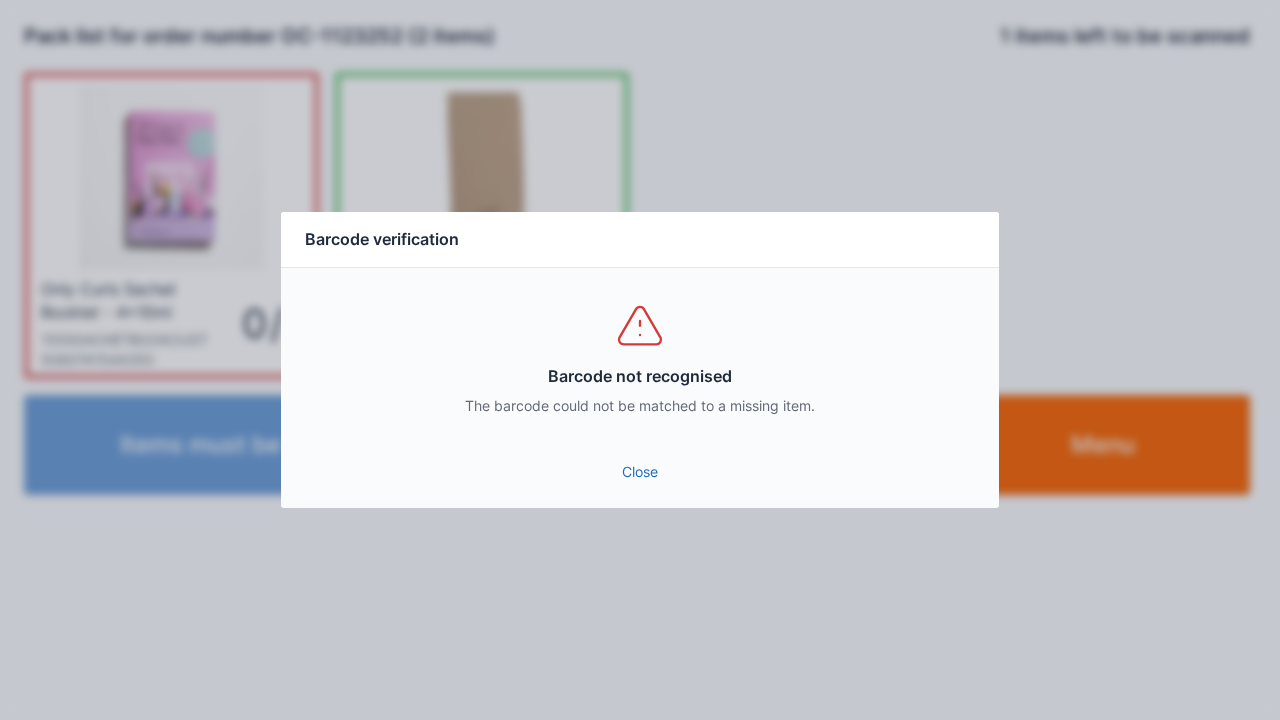 click on "Close" at bounding box center (640, 472) 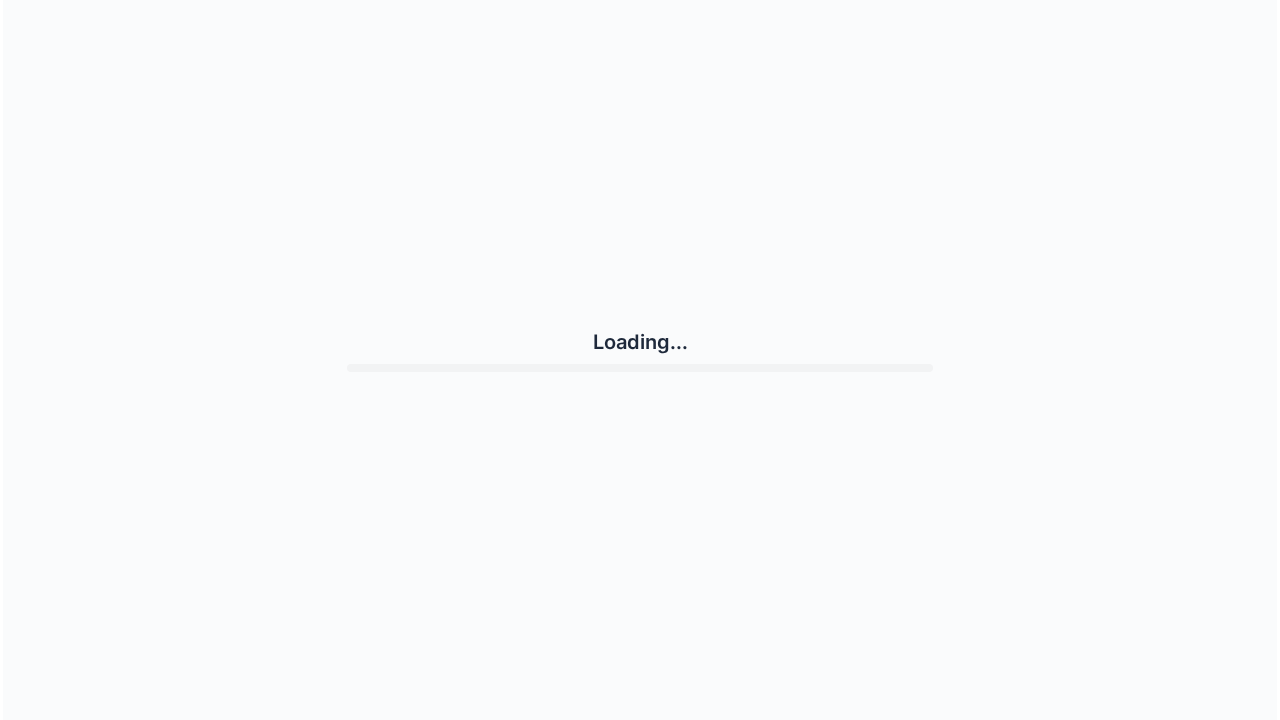 scroll, scrollTop: 0, scrollLeft: 0, axis: both 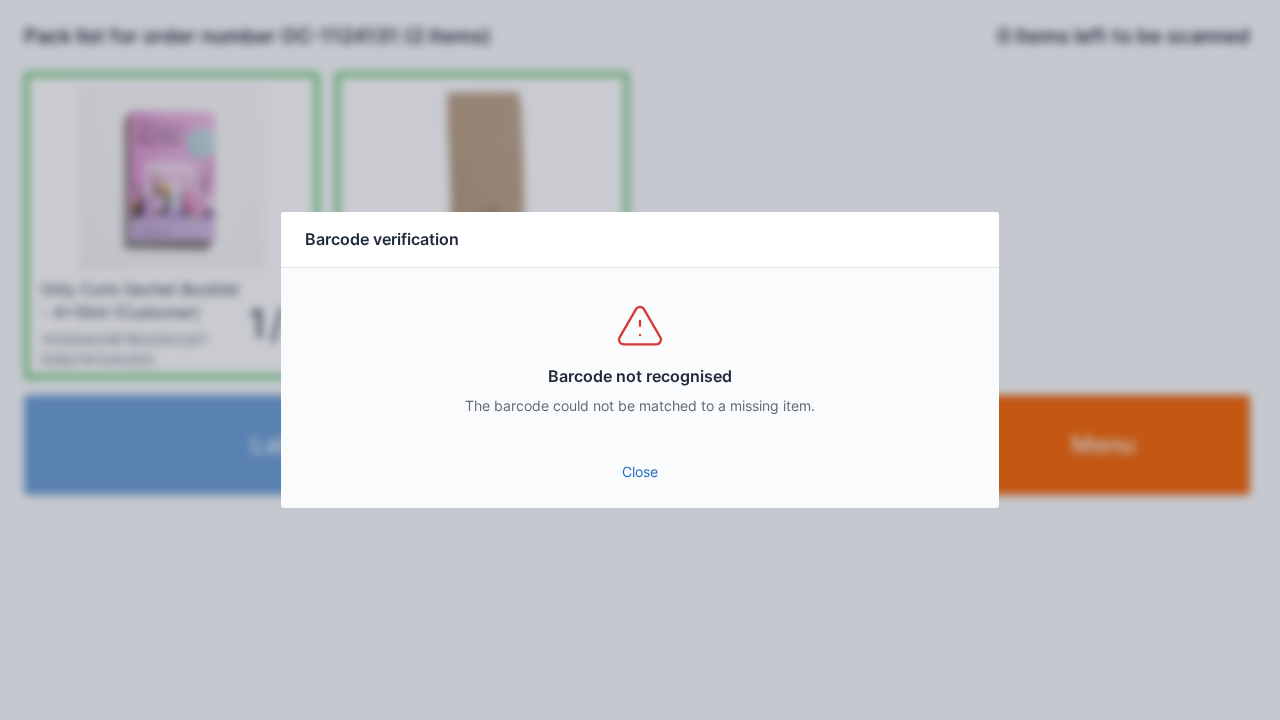 click on "Close" at bounding box center [640, 472] 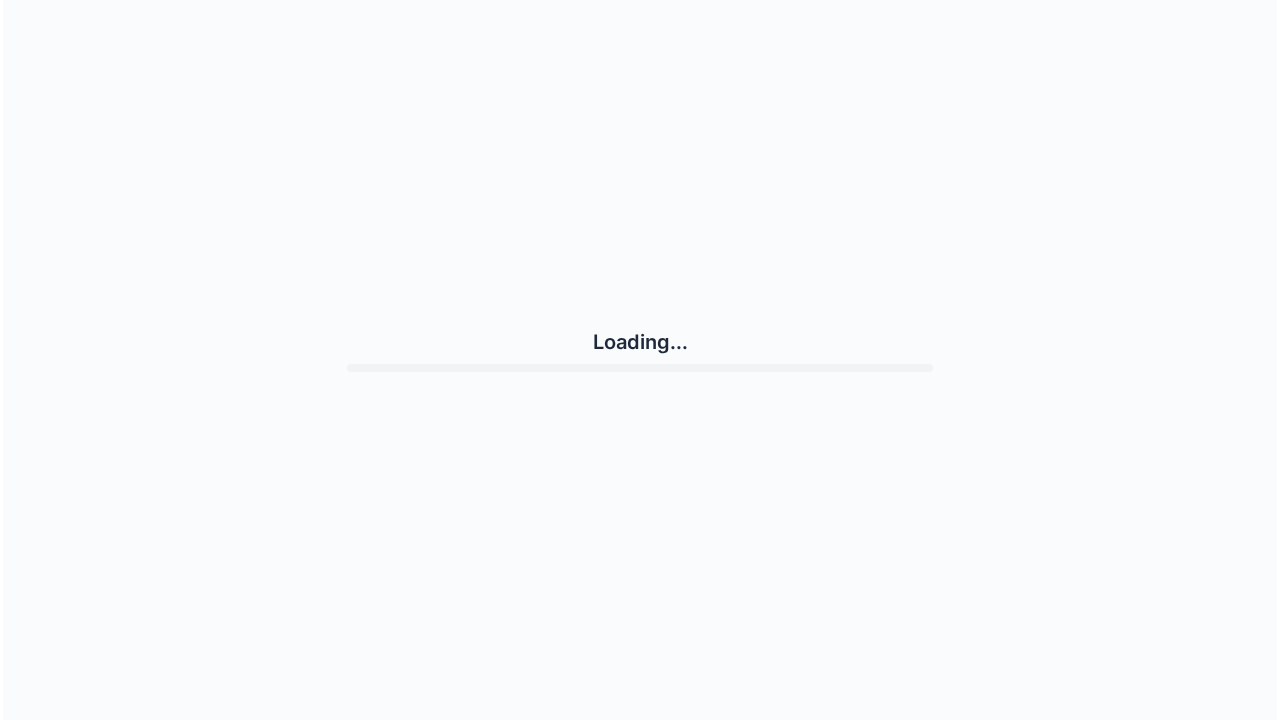 scroll, scrollTop: 0, scrollLeft: 0, axis: both 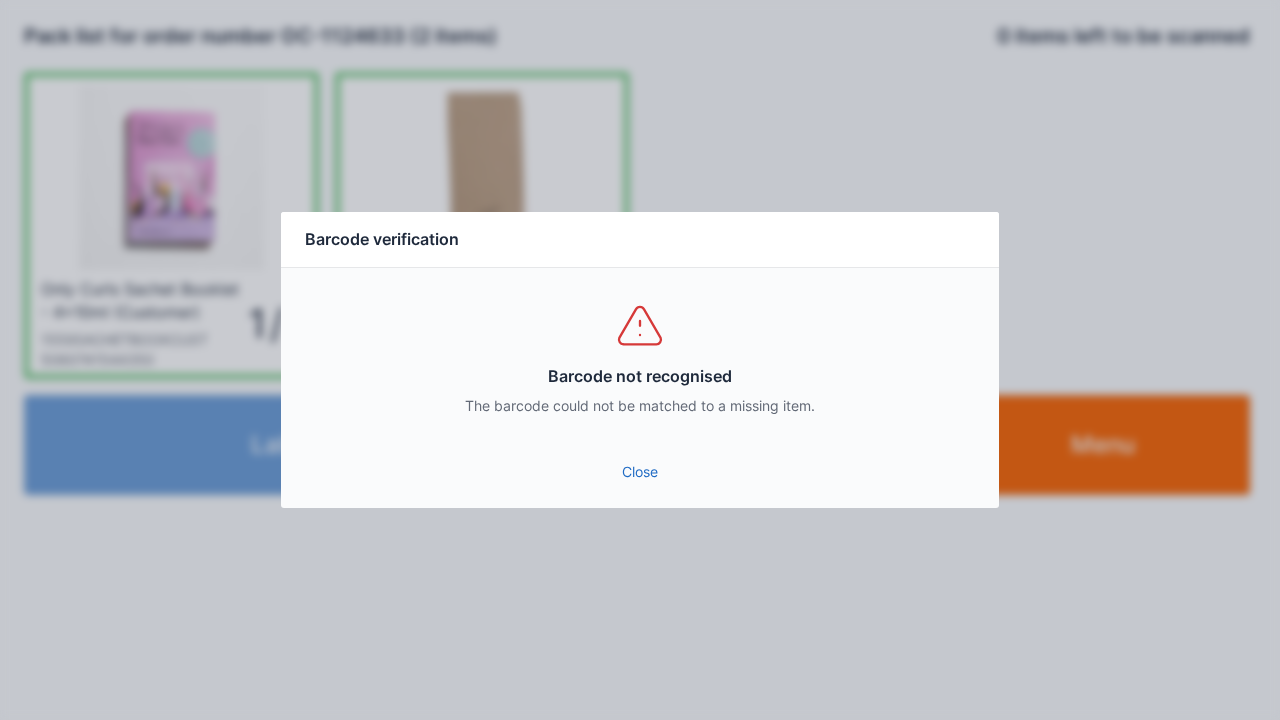 click on "Close" at bounding box center (640, 472) 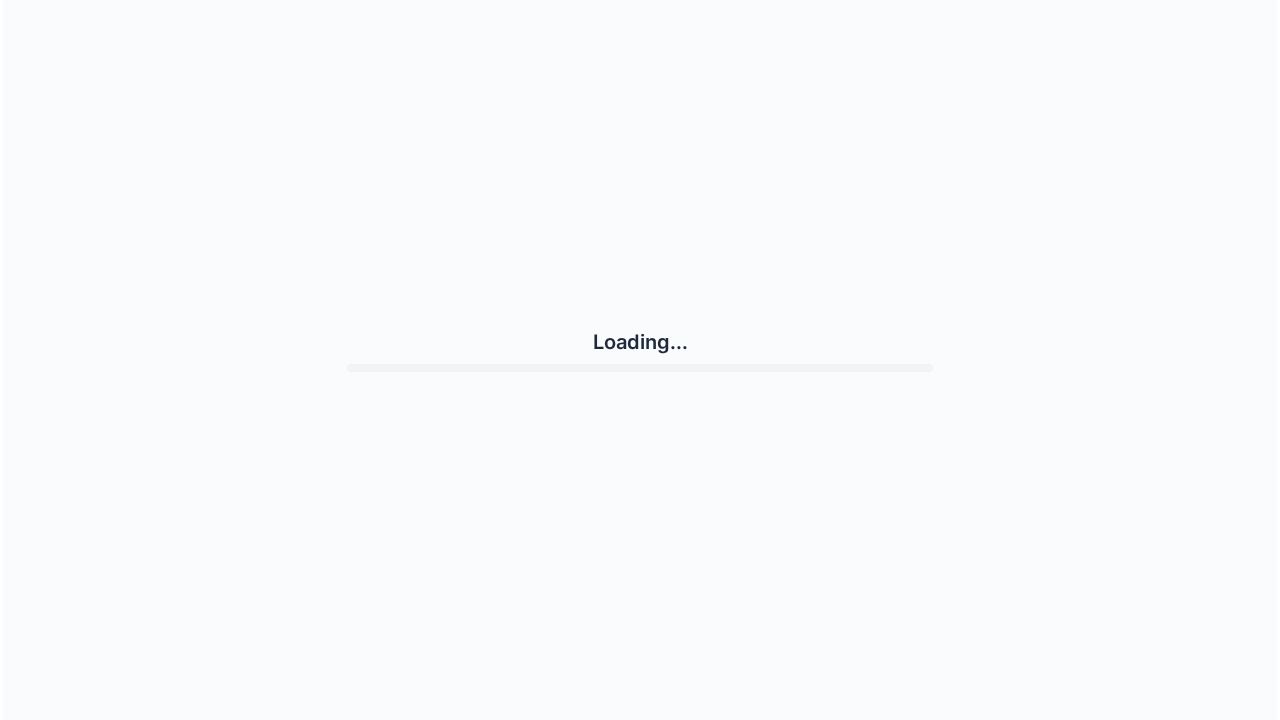 scroll, scrollTop: 0, scrollLeft: 0, axis: both 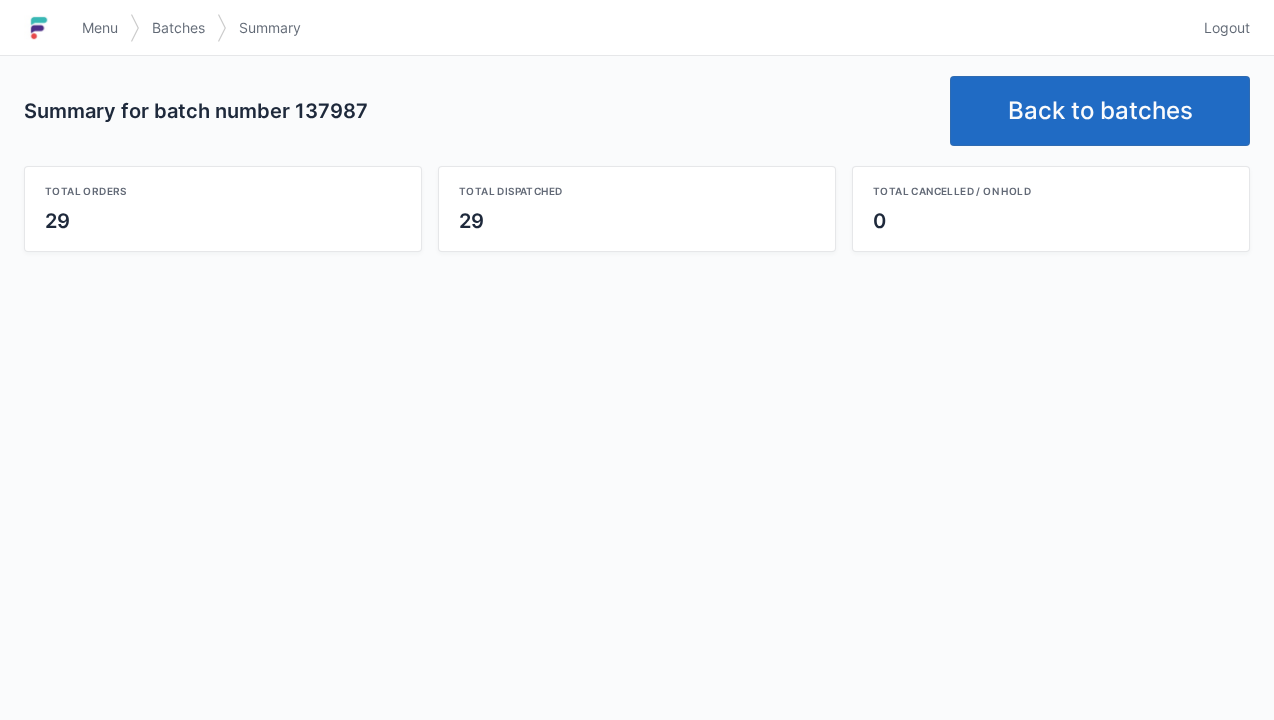 click on "Logout" at bounding box center [1227, 28] 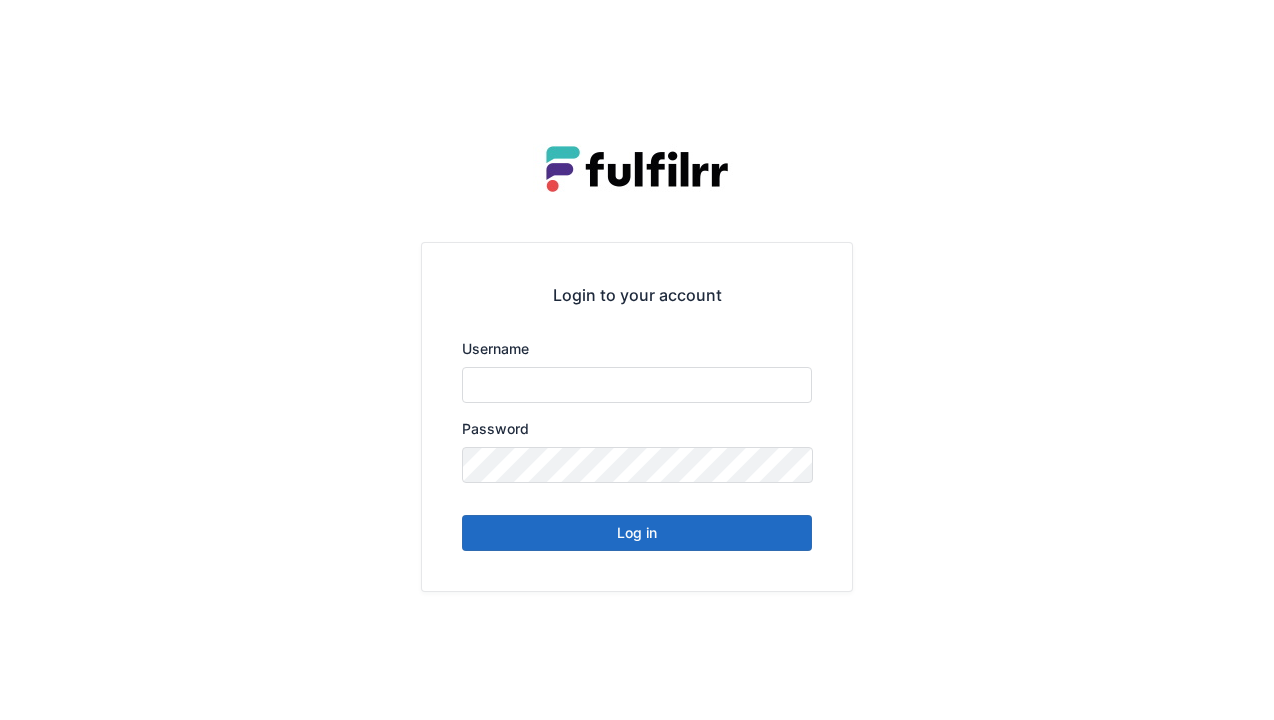 scroll, scrollTop: 0, scrollLeft: 0, axis: both 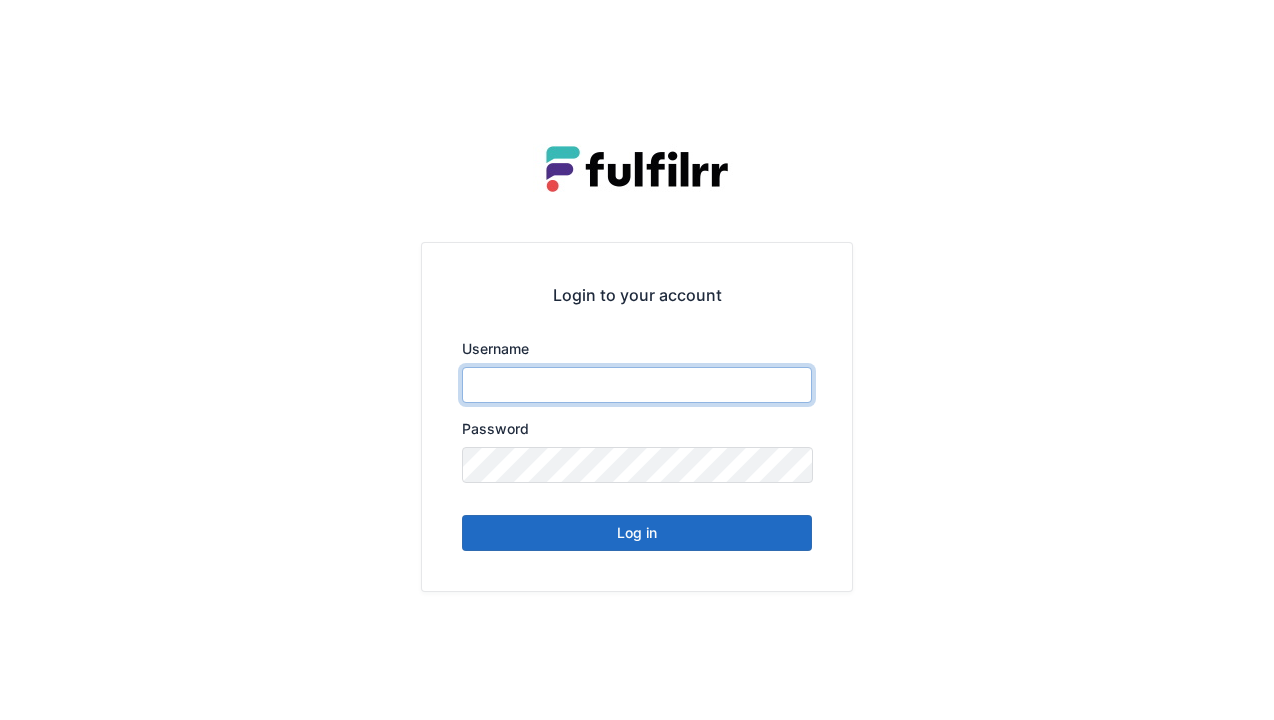 type on "******" 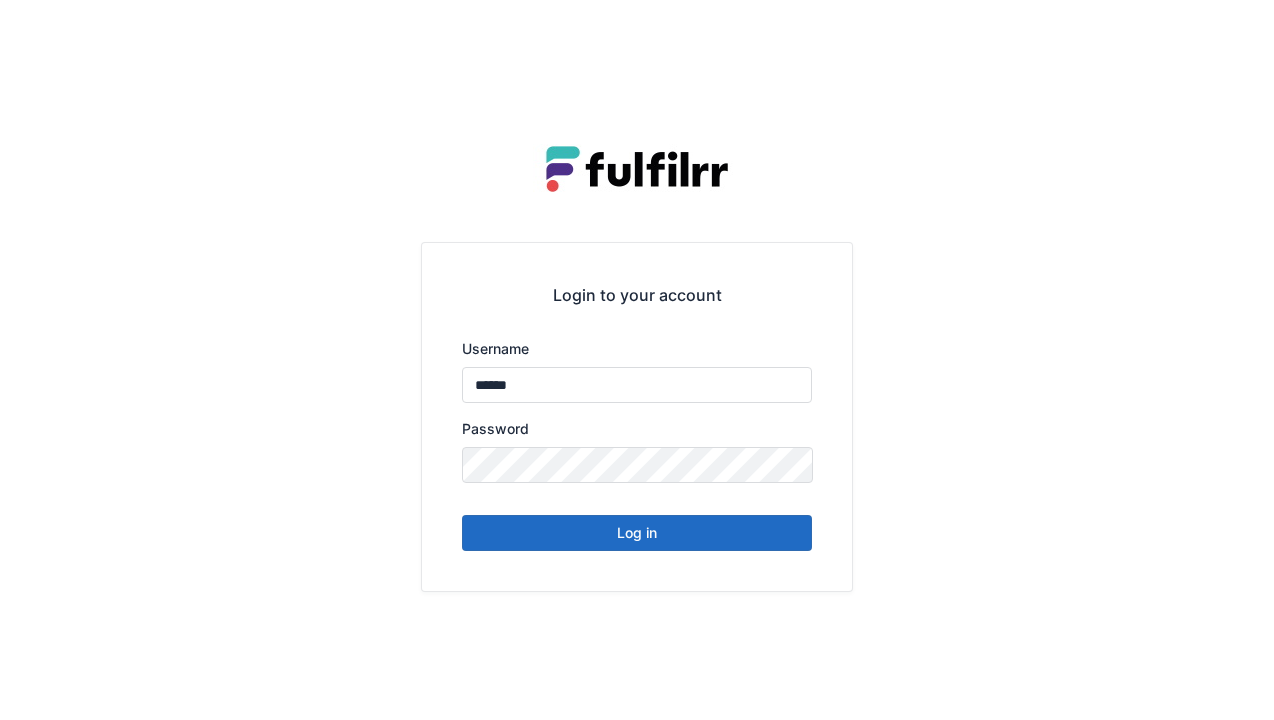 click on "Log in" at bounding box center [637, 533] 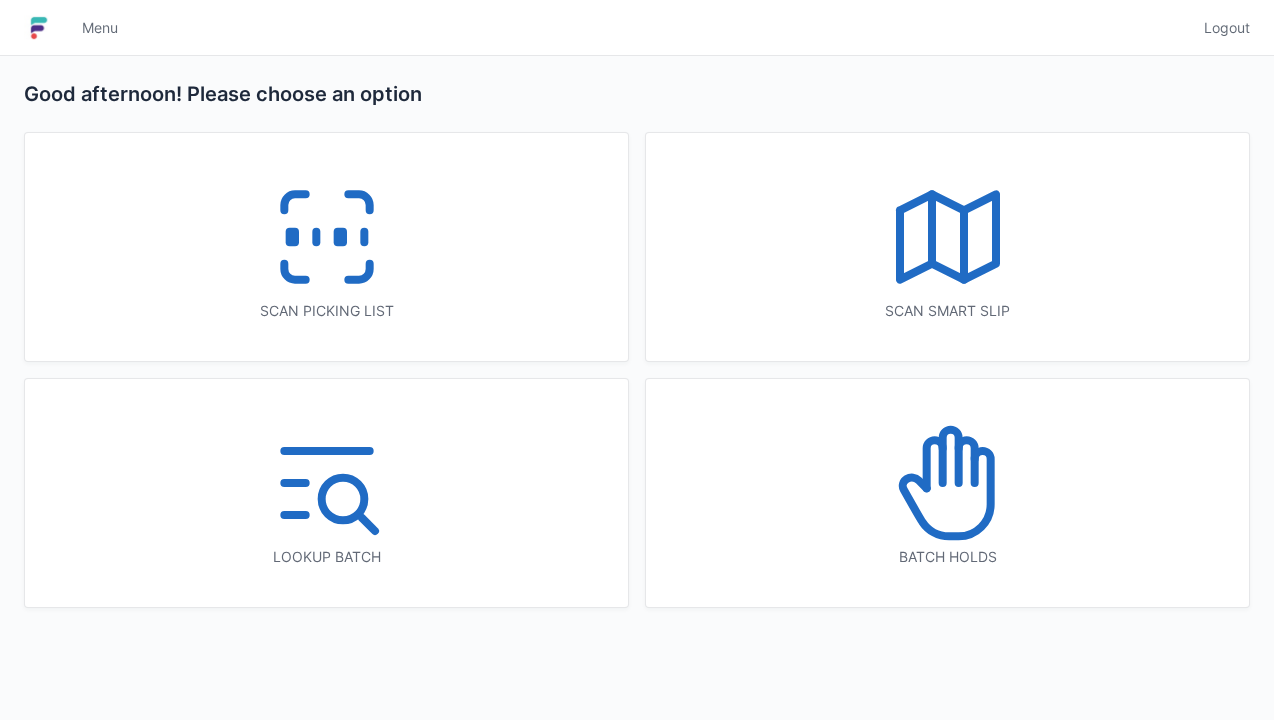 scroll, scrollTop: 0, scrollLeft: 0, axis: both 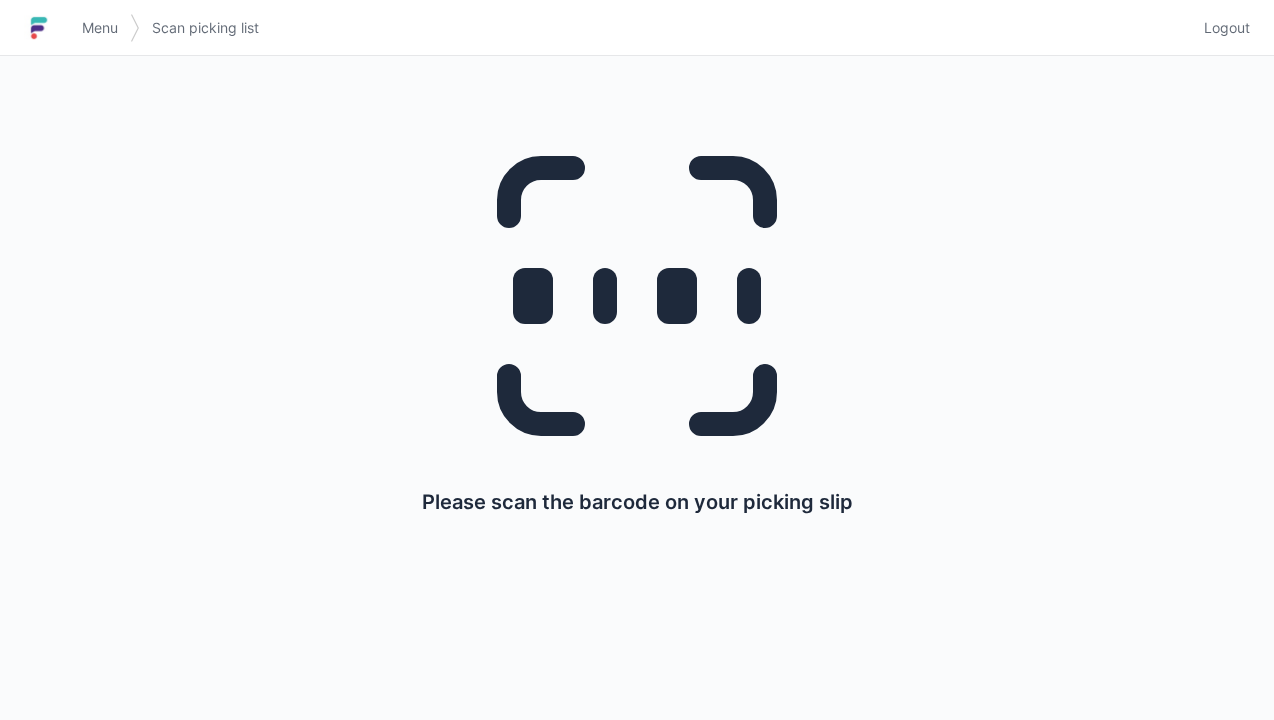 click on "Logout" at bounding box center [1227, 28] 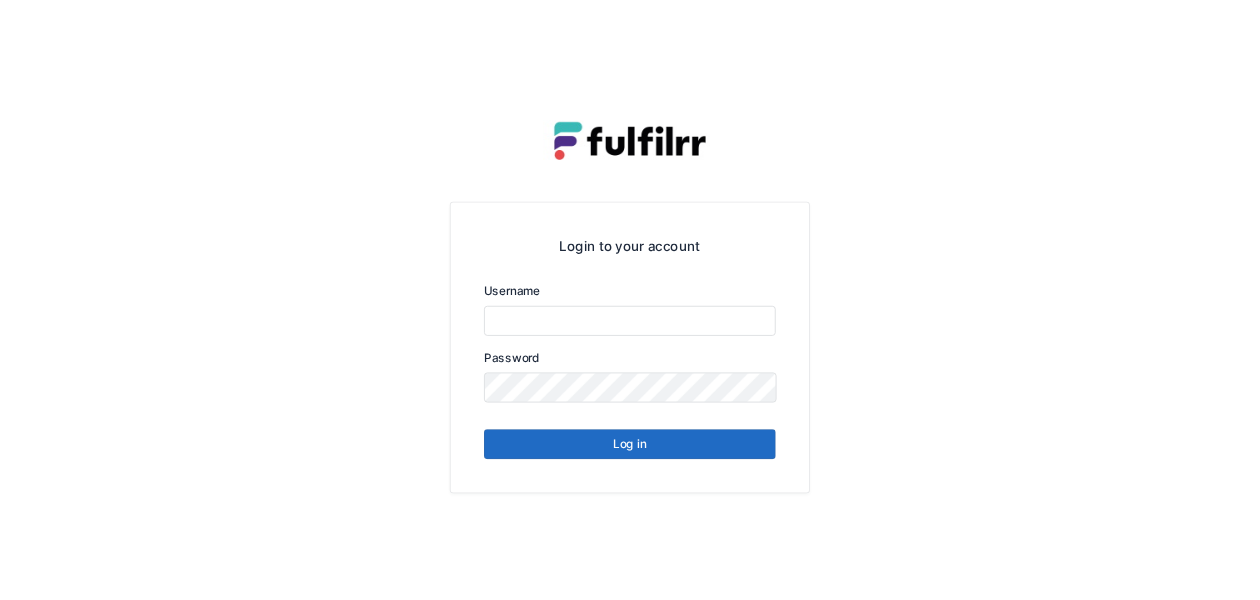 scroll, scrollTop: 0, scrollLeft: 0, axis: both 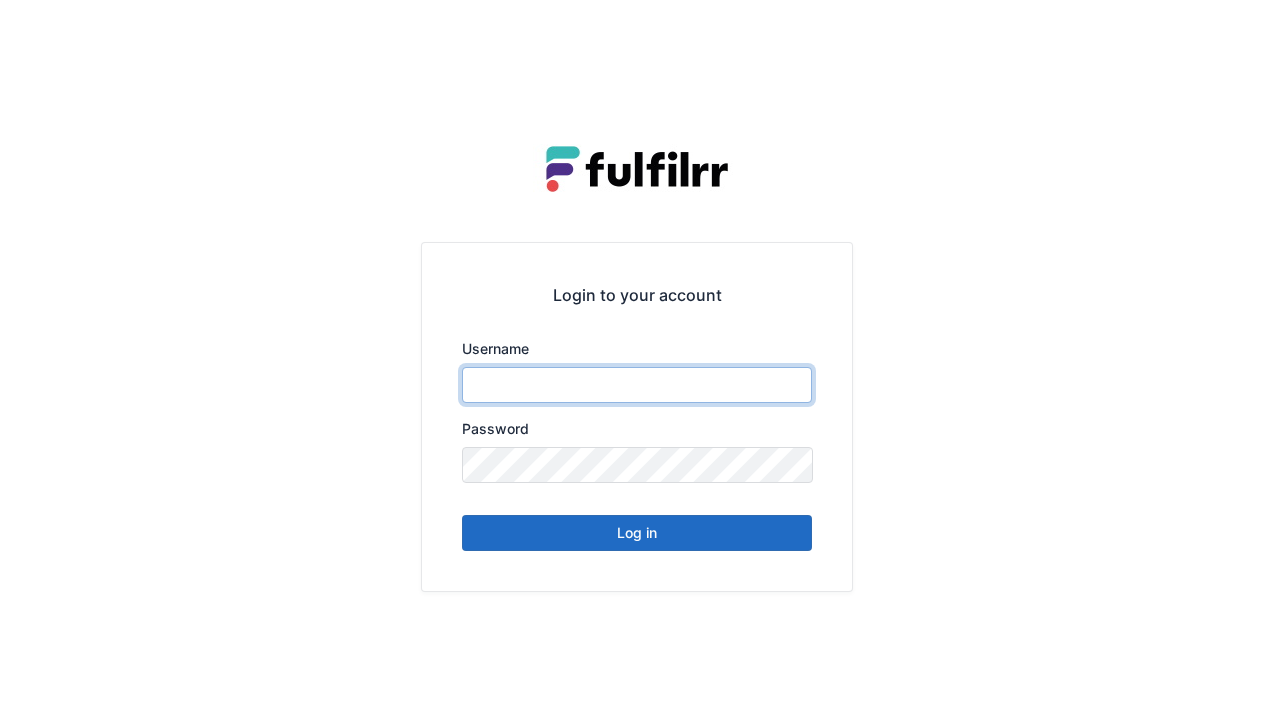 type on "******" 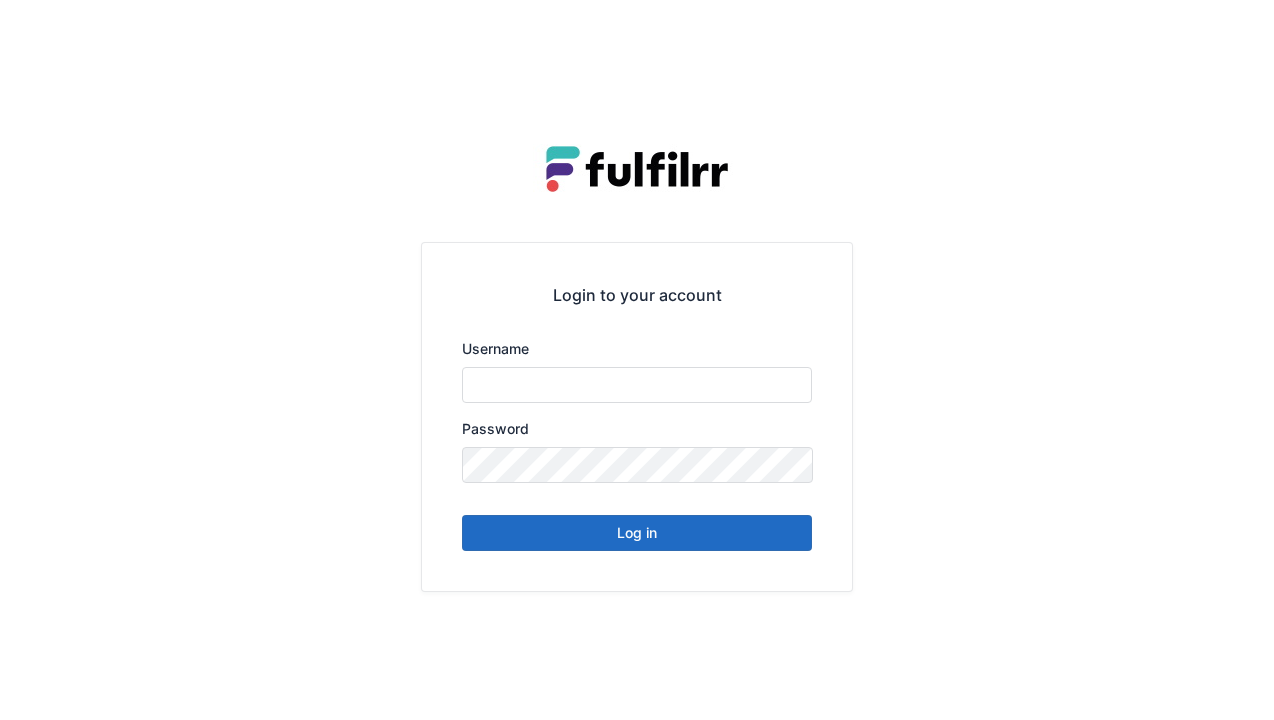 scroll, scrollTop: 0, scrollLeft: 0, axis: both 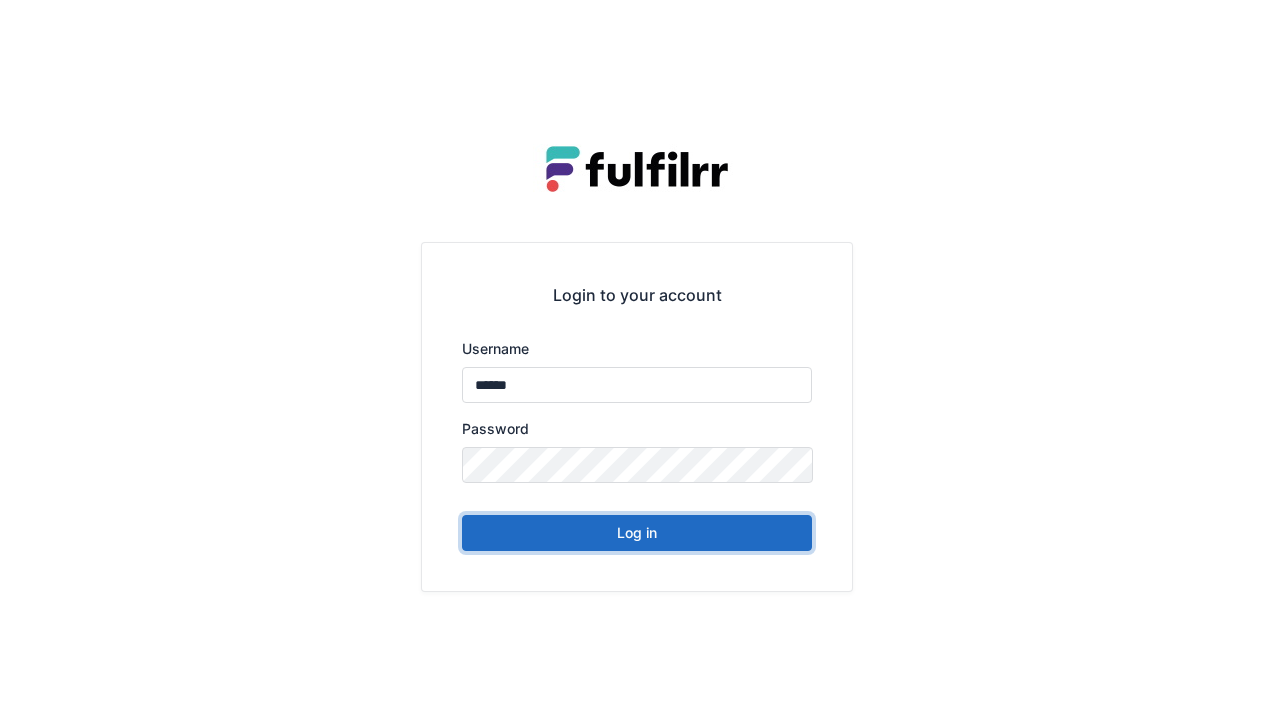 click on "Log in" at bounding box center [637, 533] 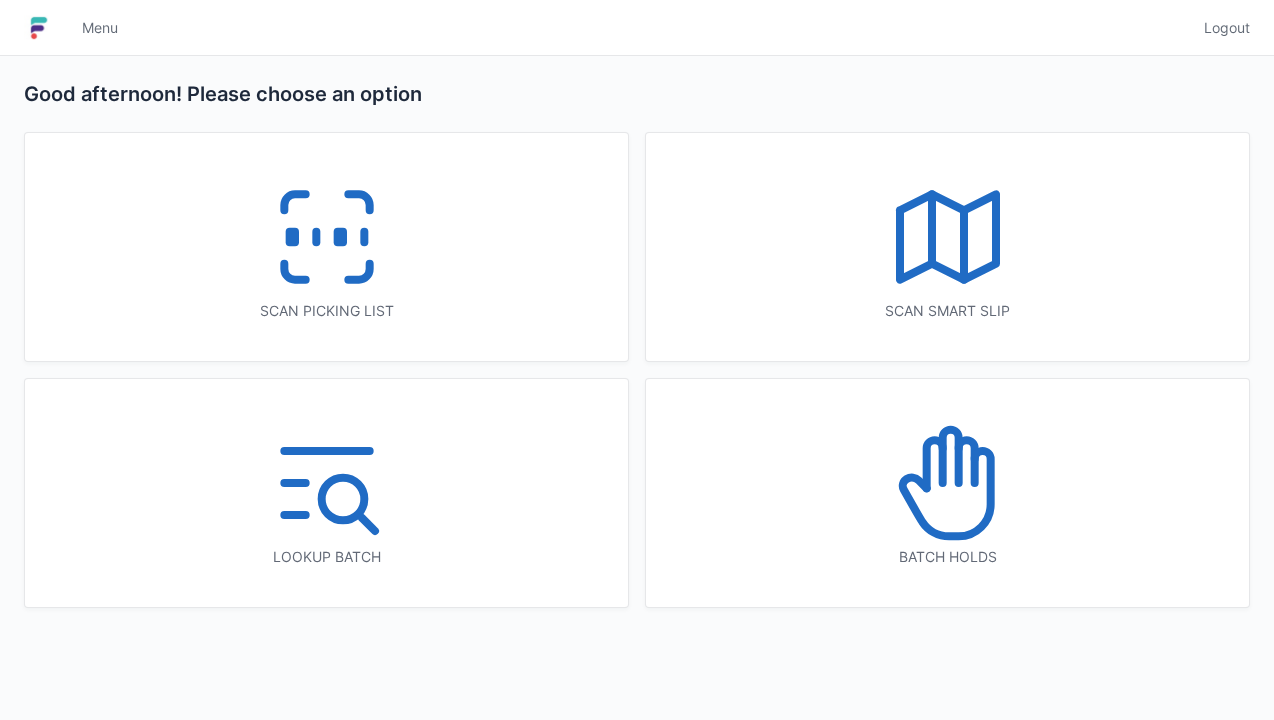scroll, scrollTop: 0, scrollLeft: 0, axis: both 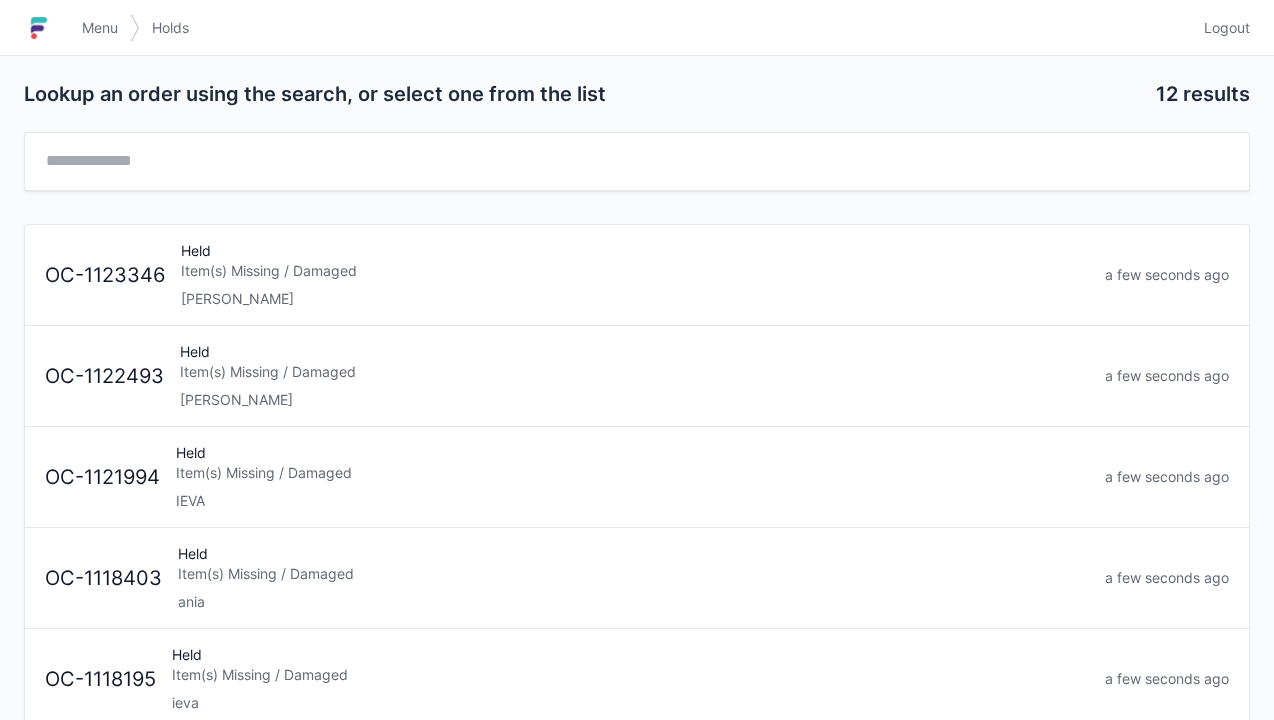 click on "alex" at bounding box center (634, 400) 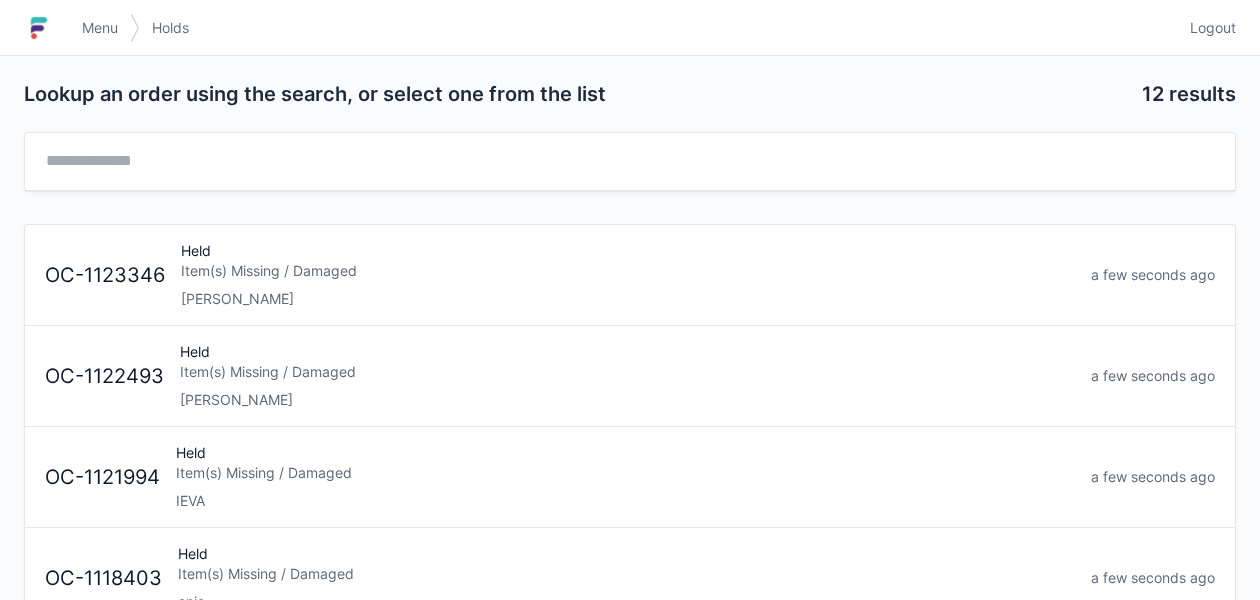 click on "Item(s) Missing / Damaged" at bounding box center [628, 271] 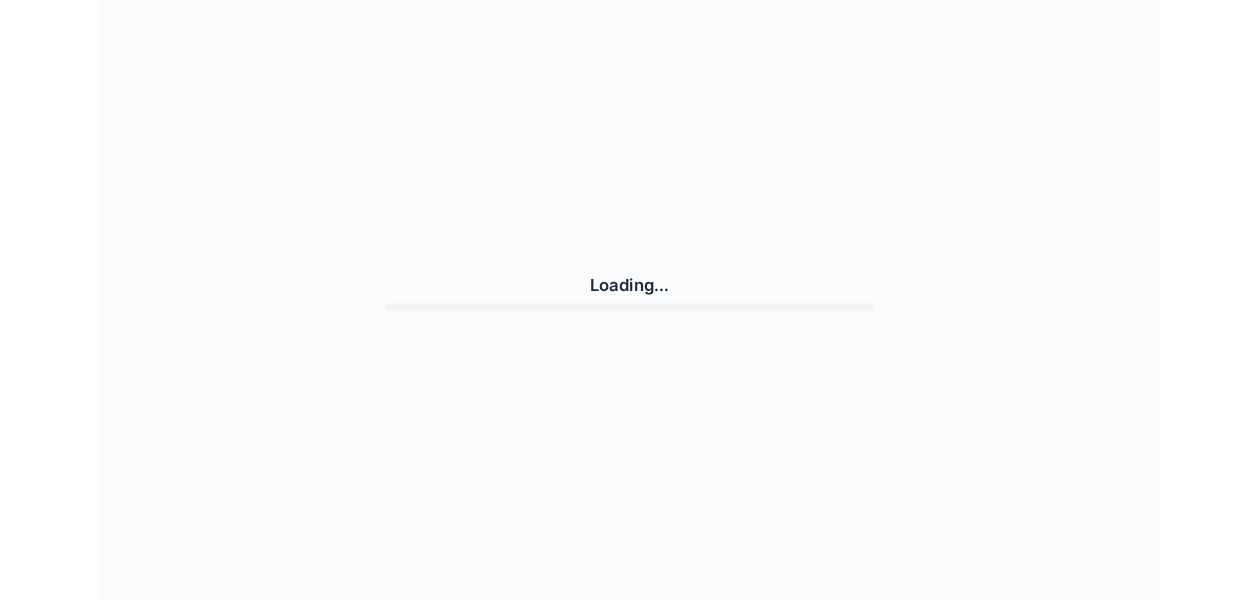 scroll, scrollTop: 0, scrollLeft: 0, axis: both 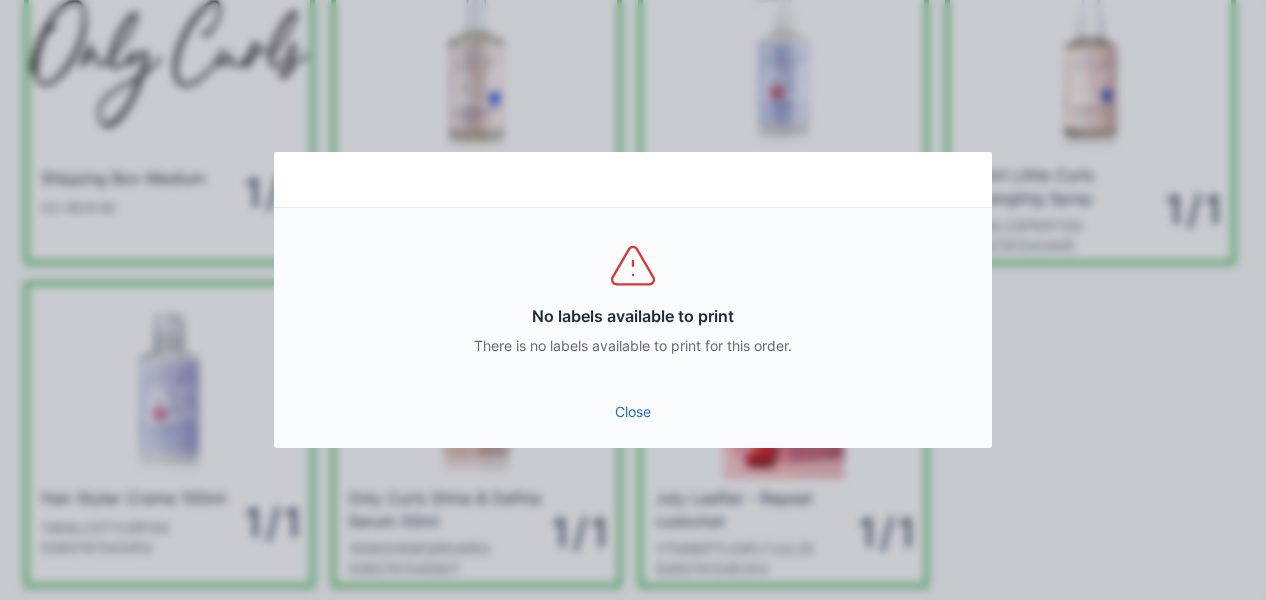 click on "Close" at bounding box center [633, 412] 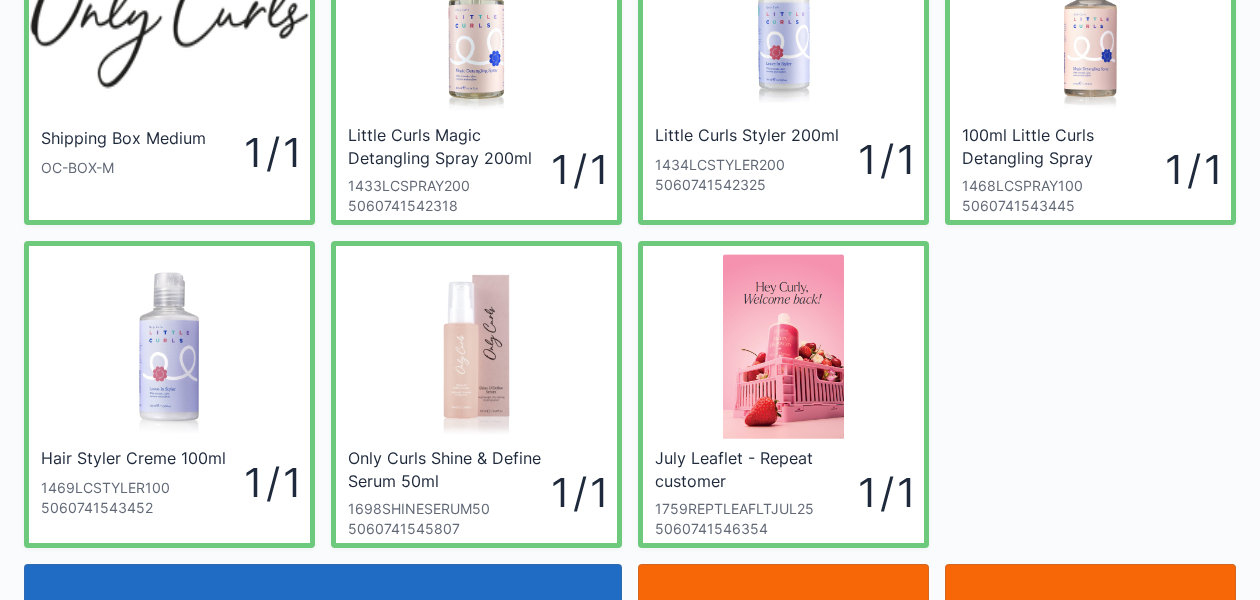 scroll, scrollTop: 236, scrollLeft: 0, axis: vertical 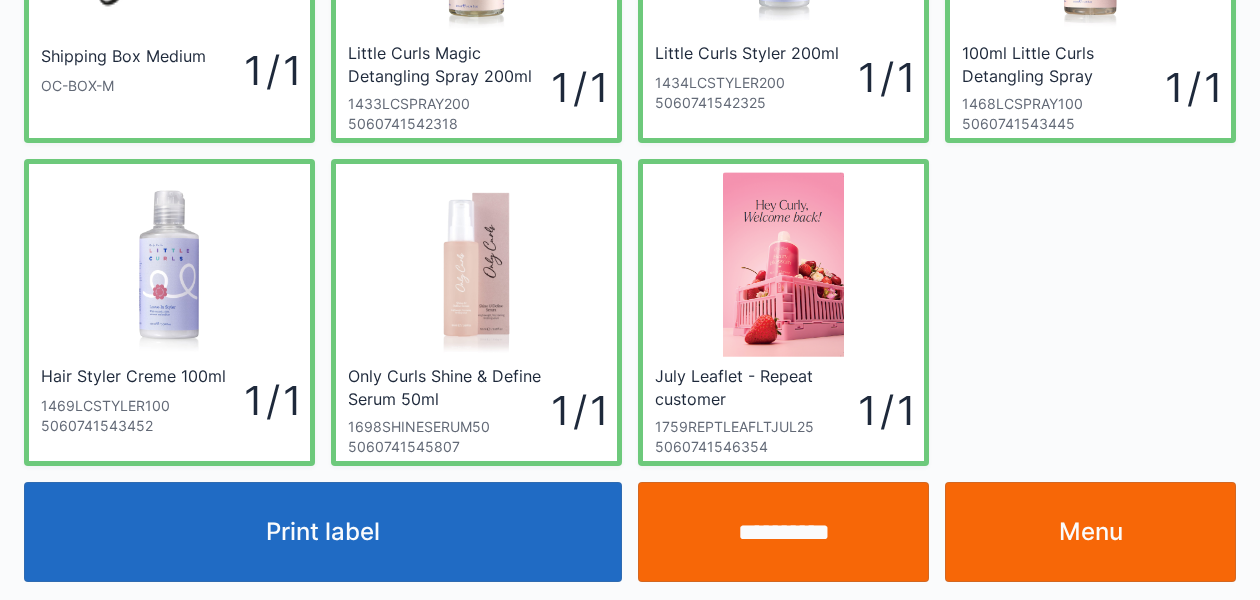 click on "Print label" at bounding box center (323, 532) 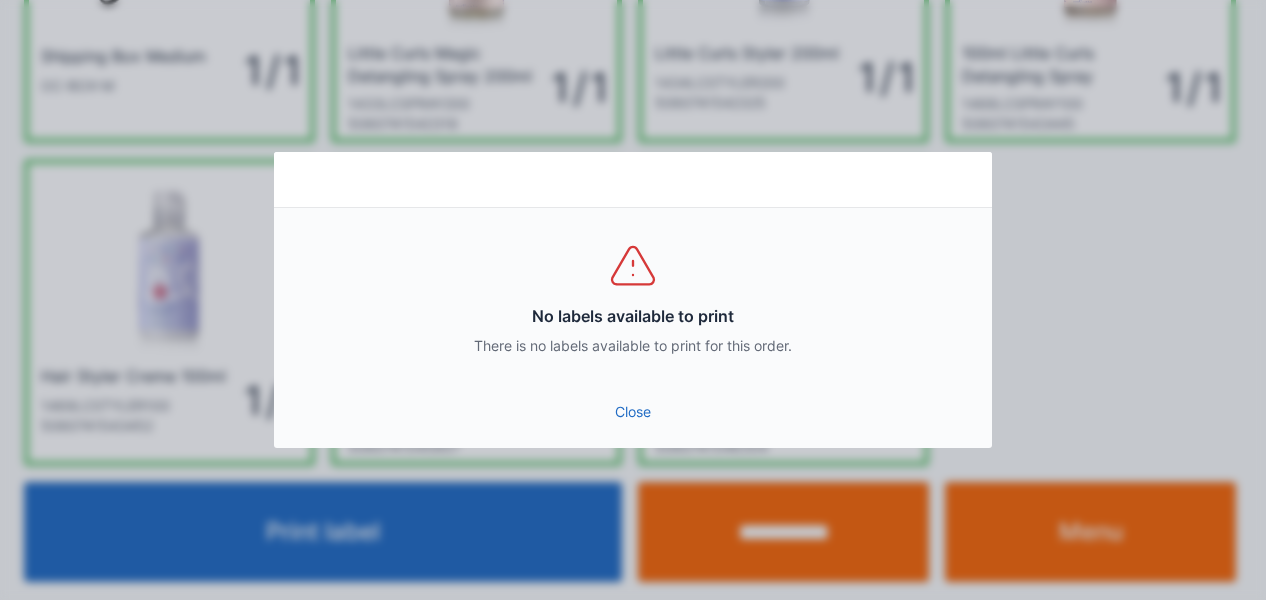 click on "Close" at bounding box center [633, 412] 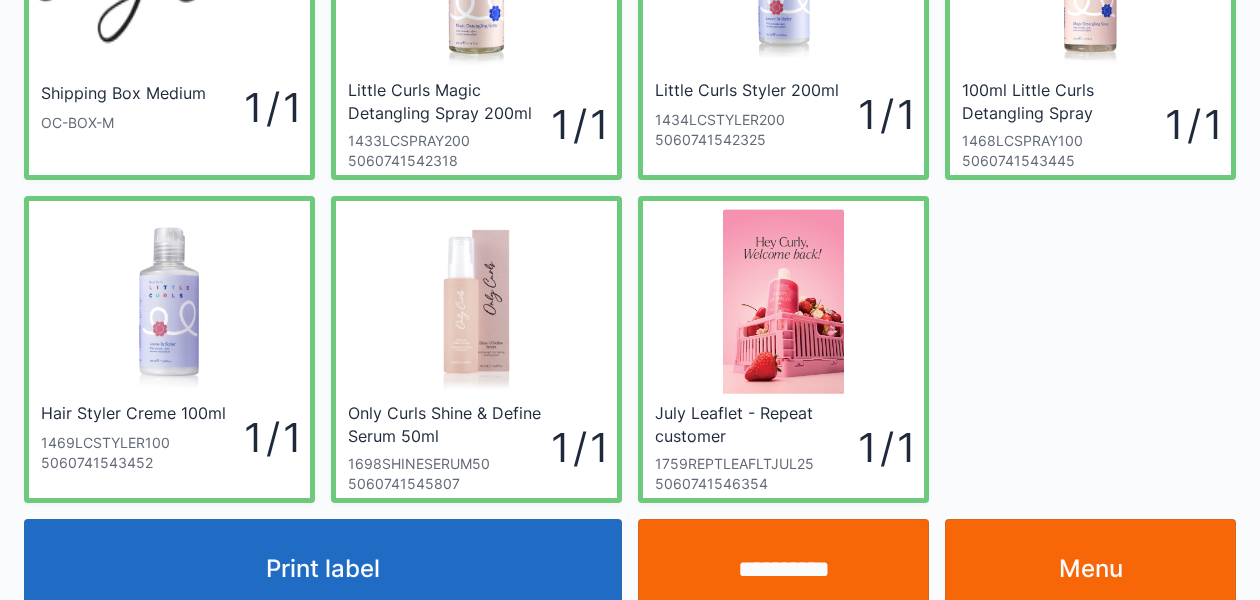 scroll, scrollTop: 236, scrollLeft: 0, axis: vertical 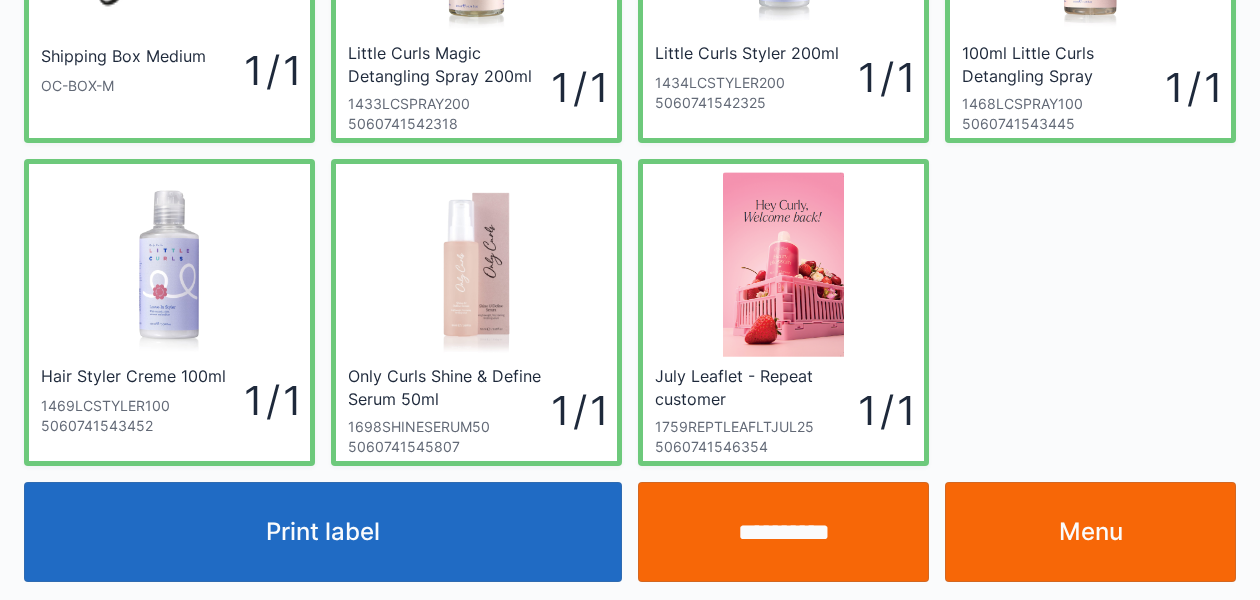 click on "Menu" at bounding box center (1090, 532) 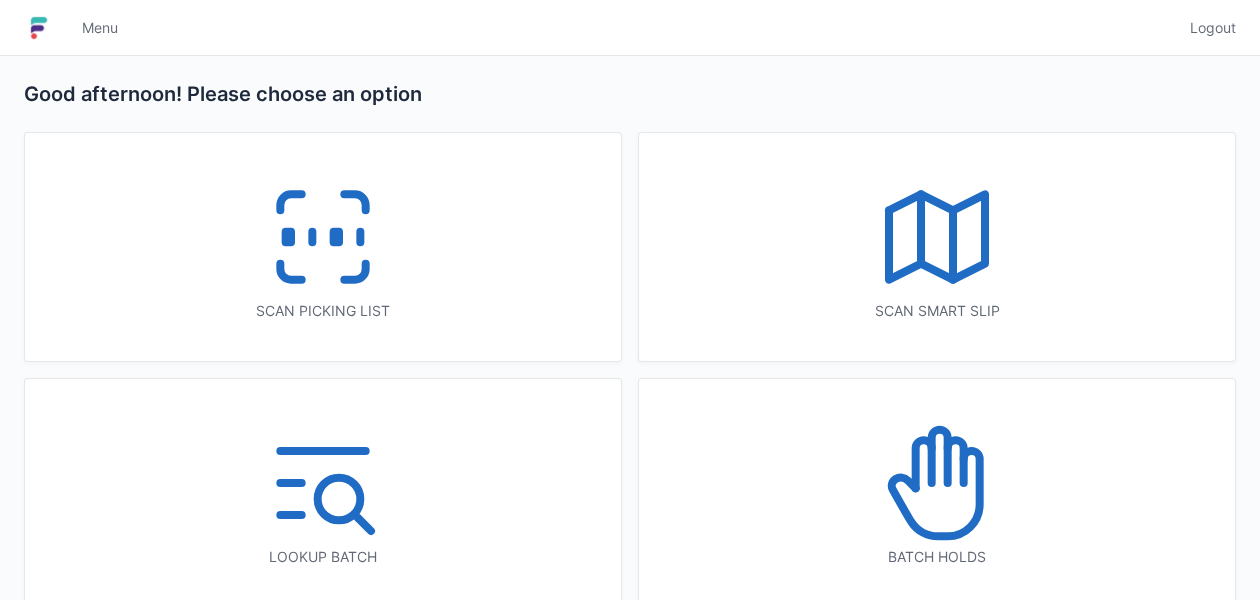 scroll, scrollTop: 0, scrollLeft: 0, axis: both 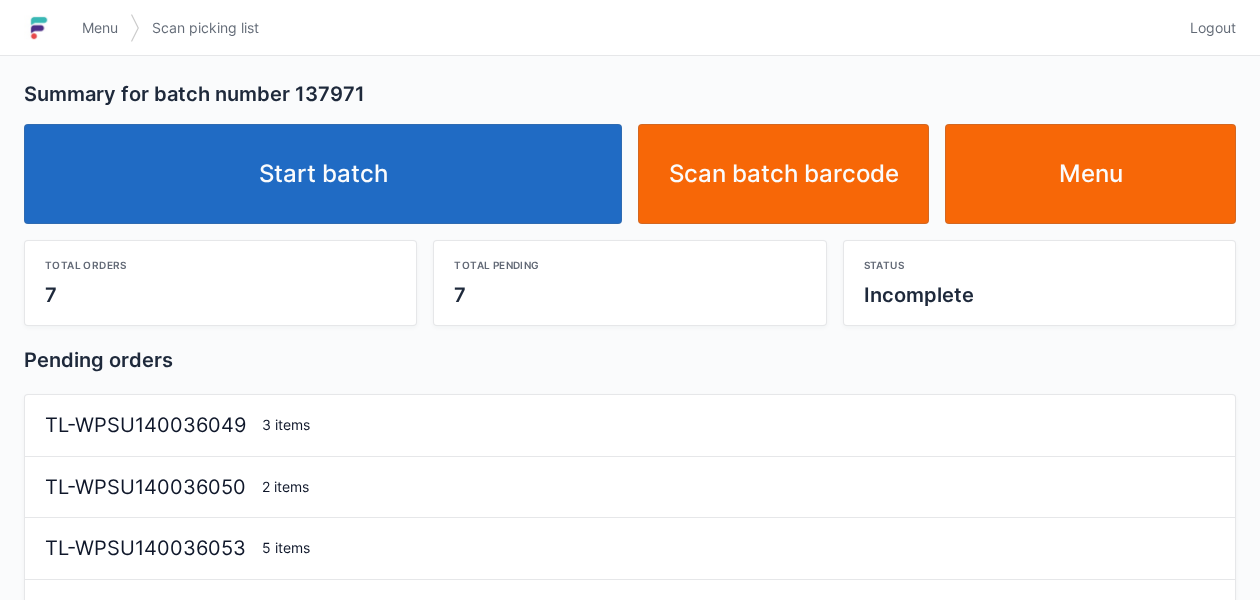 click on "Start batch" at bounding box center (323, 174) 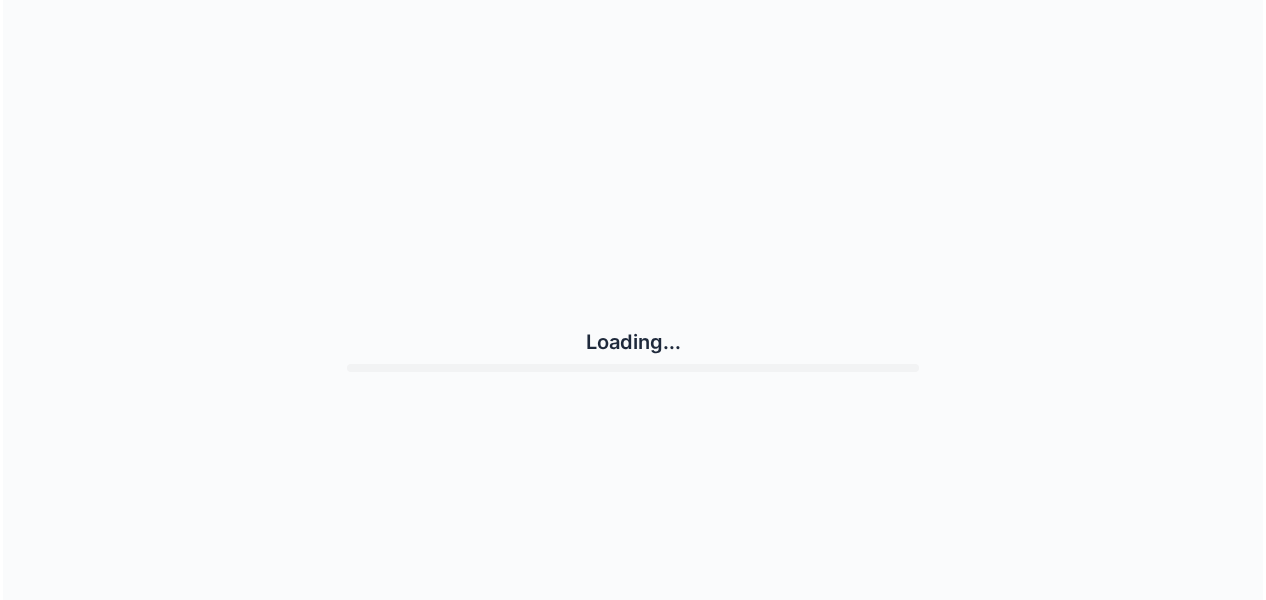 scroll, scrollTop: 0, scrollLeft: 0, axis: both 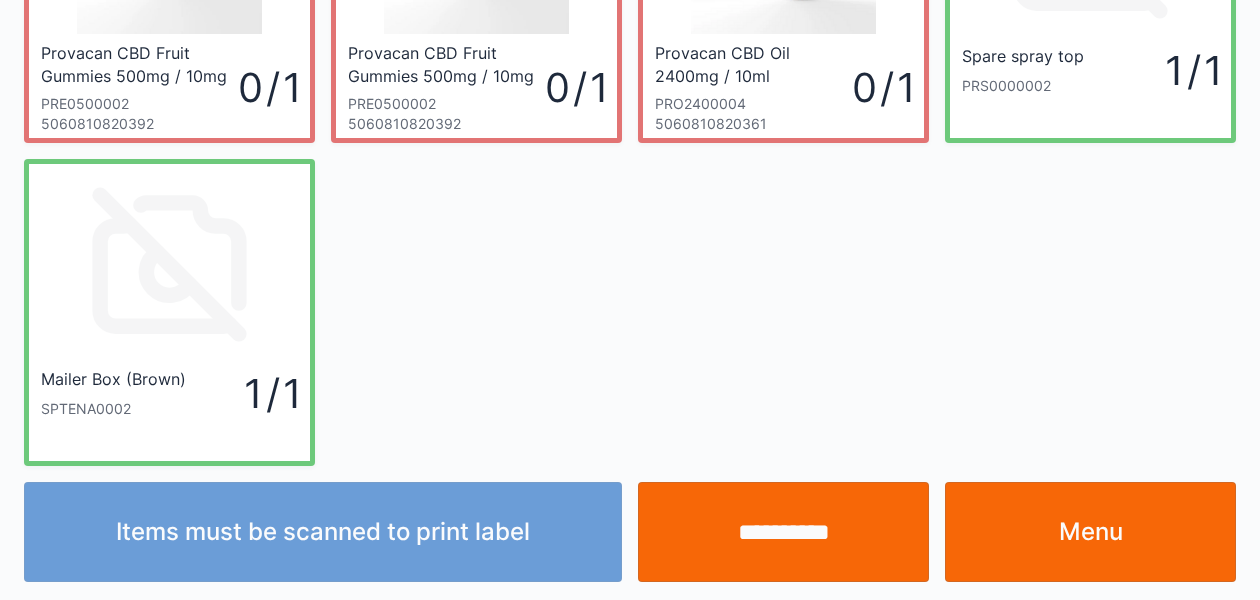 click on "**********" at bounding box center (783, 532) 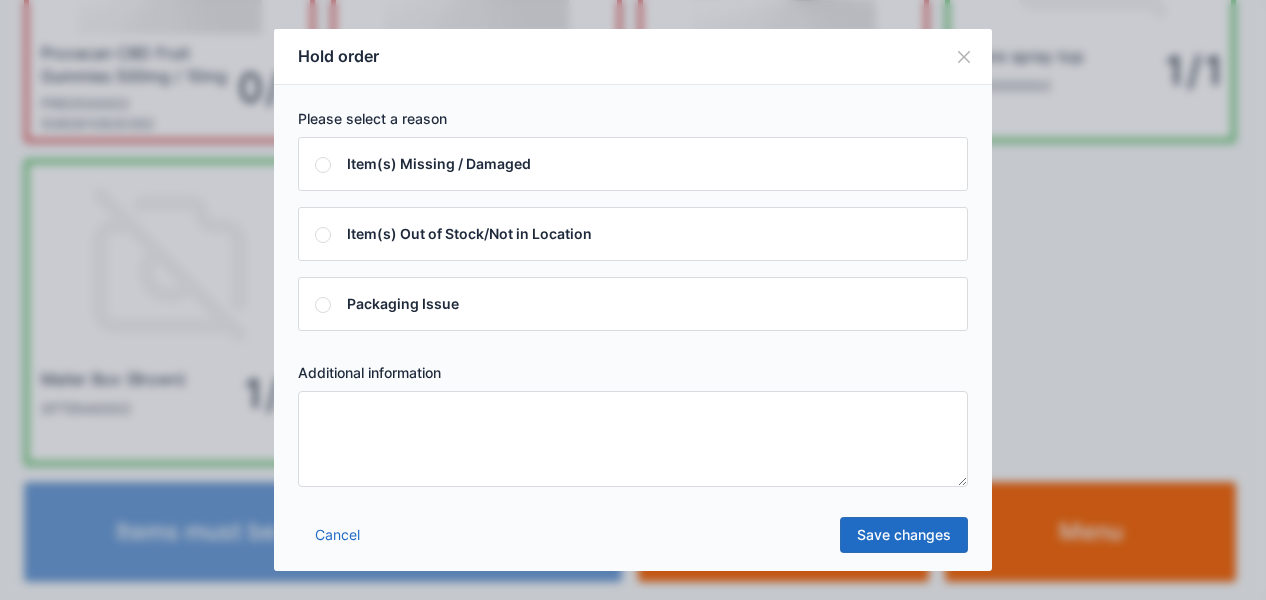 click at bounding box center [633, 439] 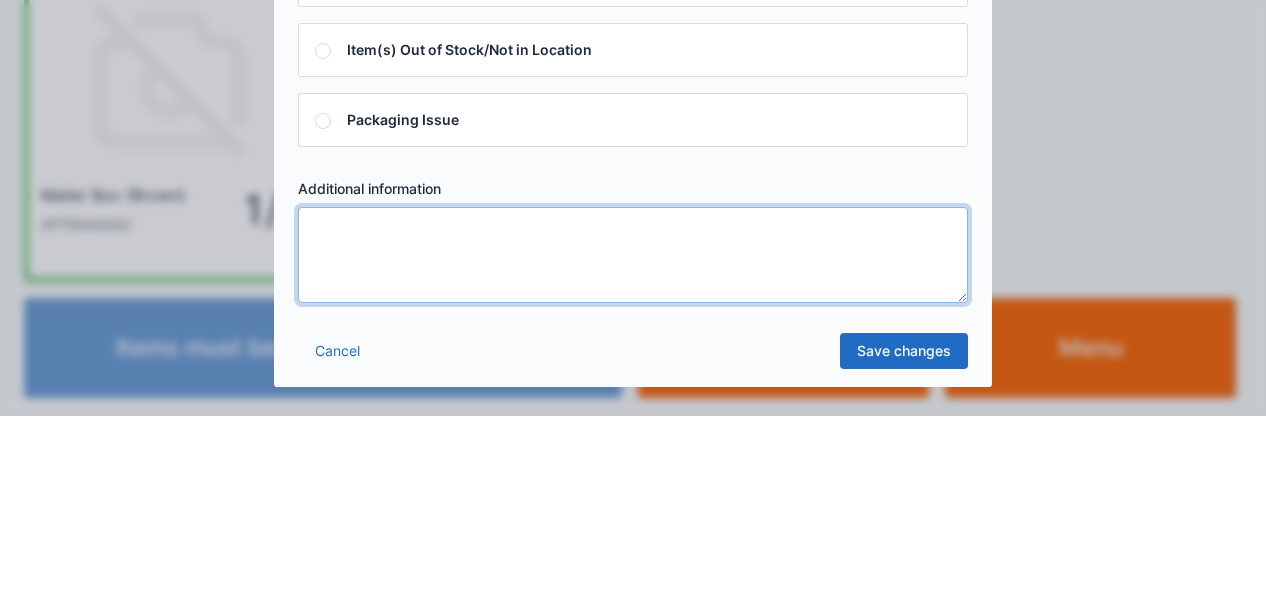 scroll, scrollTop: 236, scrollLeft: 0, axis: vertical 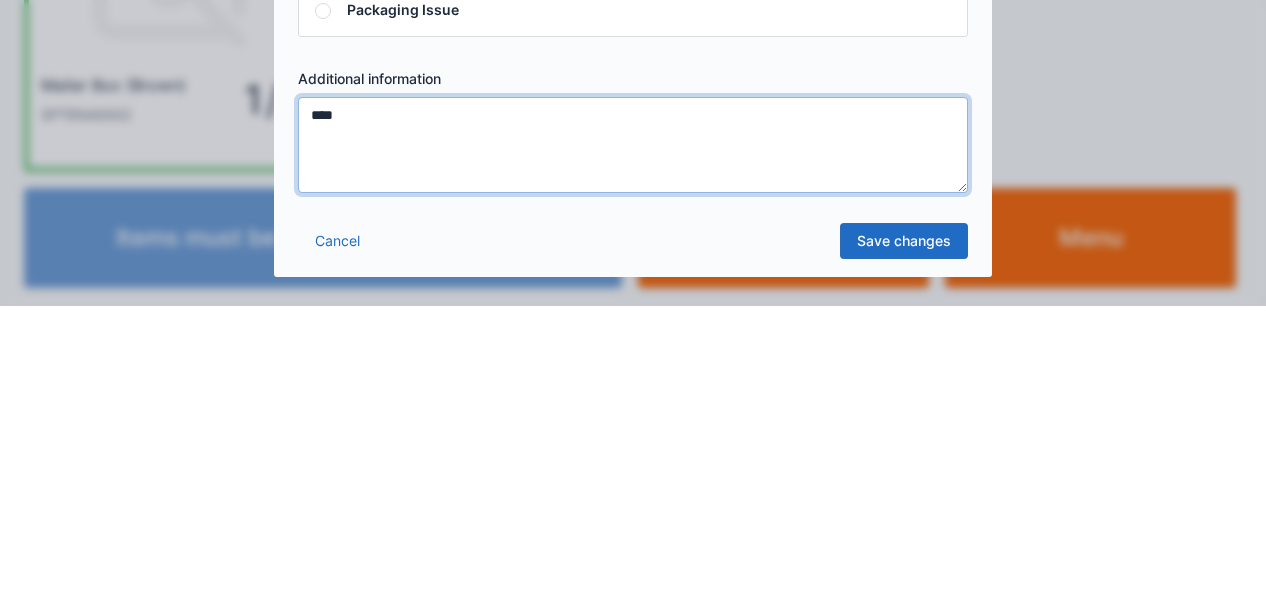 type on "****" 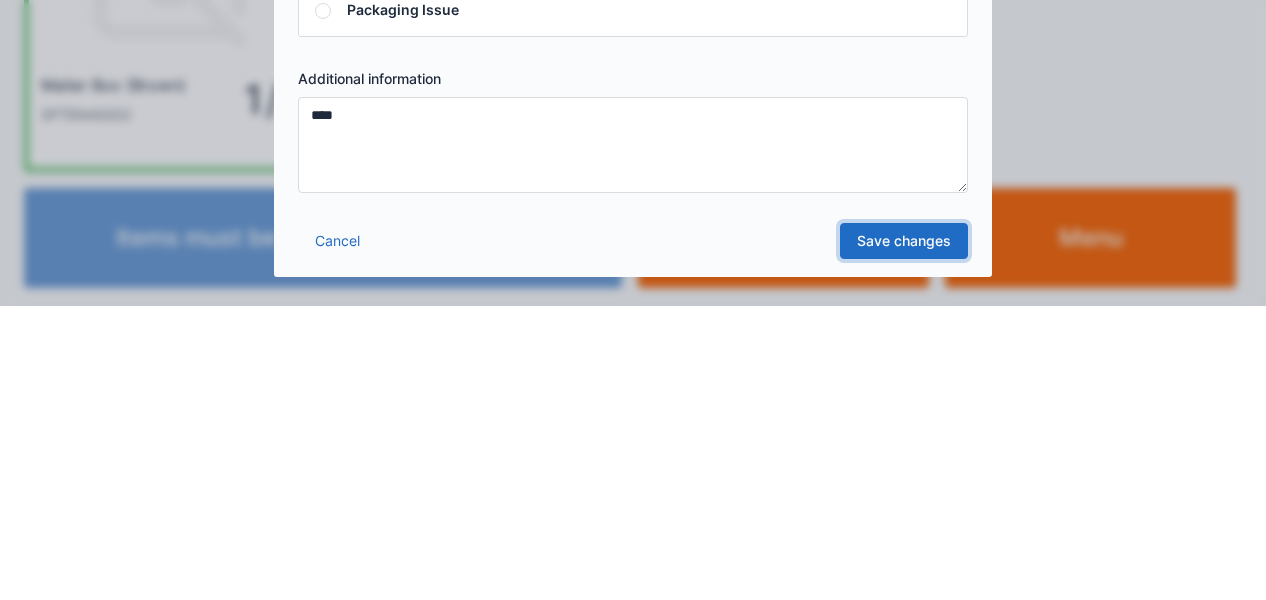 click on "Save changes" at bounding box center [904, 535] 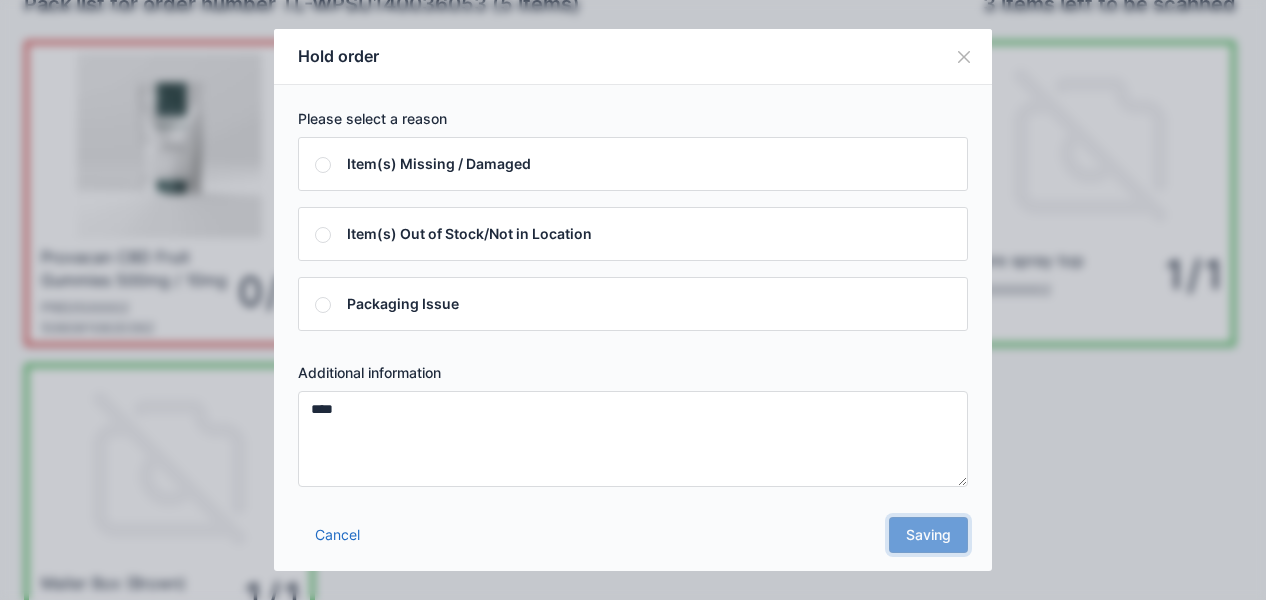 scroll, scrollTop: 0, scrollLeft: 0, axis: both 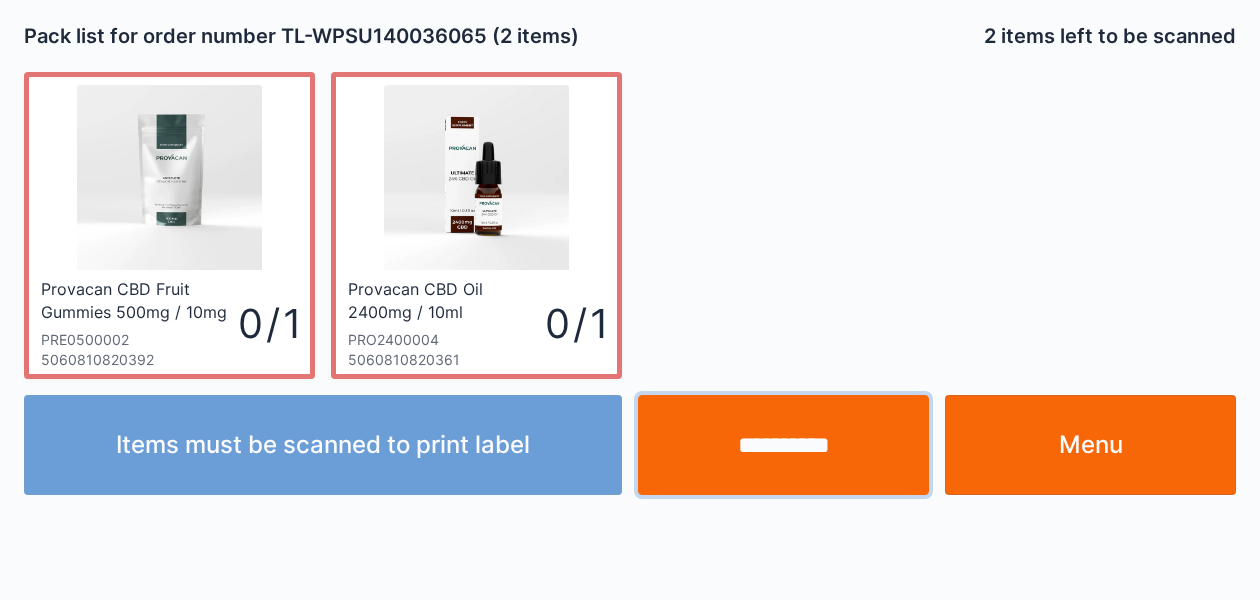 click on "**********" at bounding box center (783, 445) 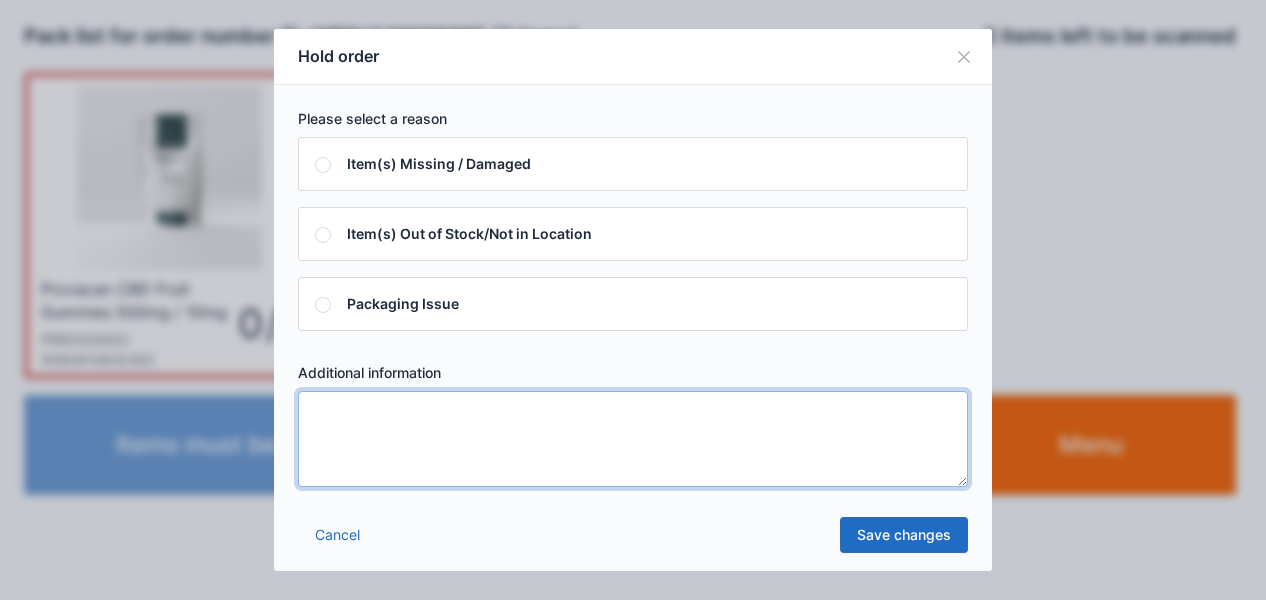 click at bounding box center (633, 439) 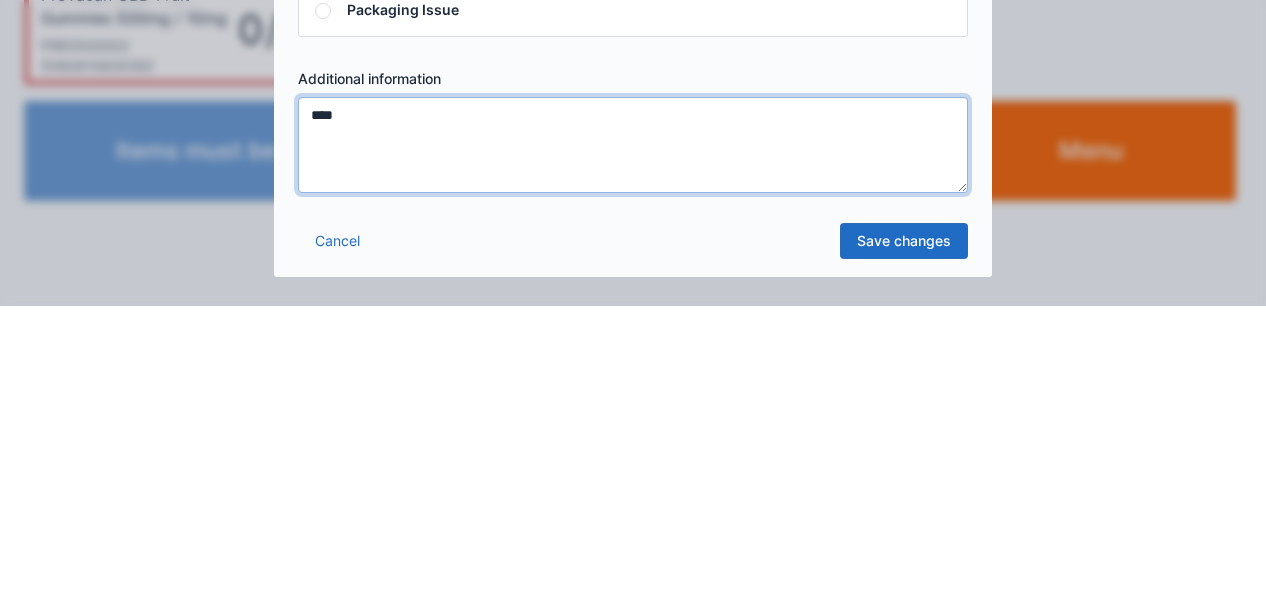 type on "****" 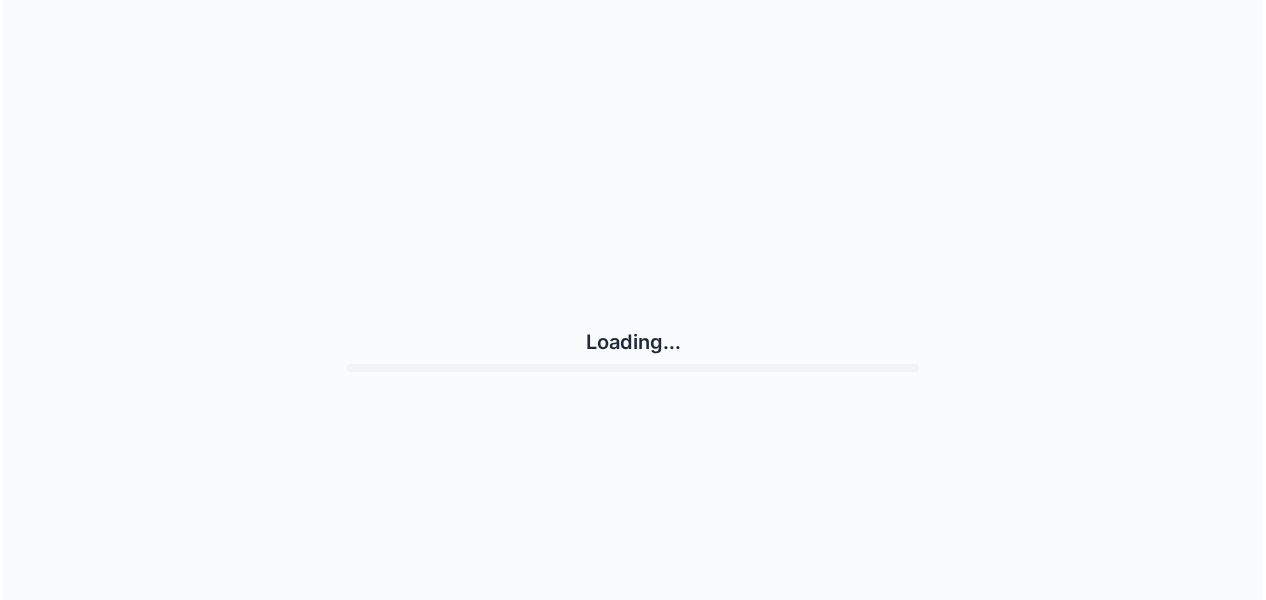 scroll, scrollTop: 0, scrollLeft: 0, axis: both 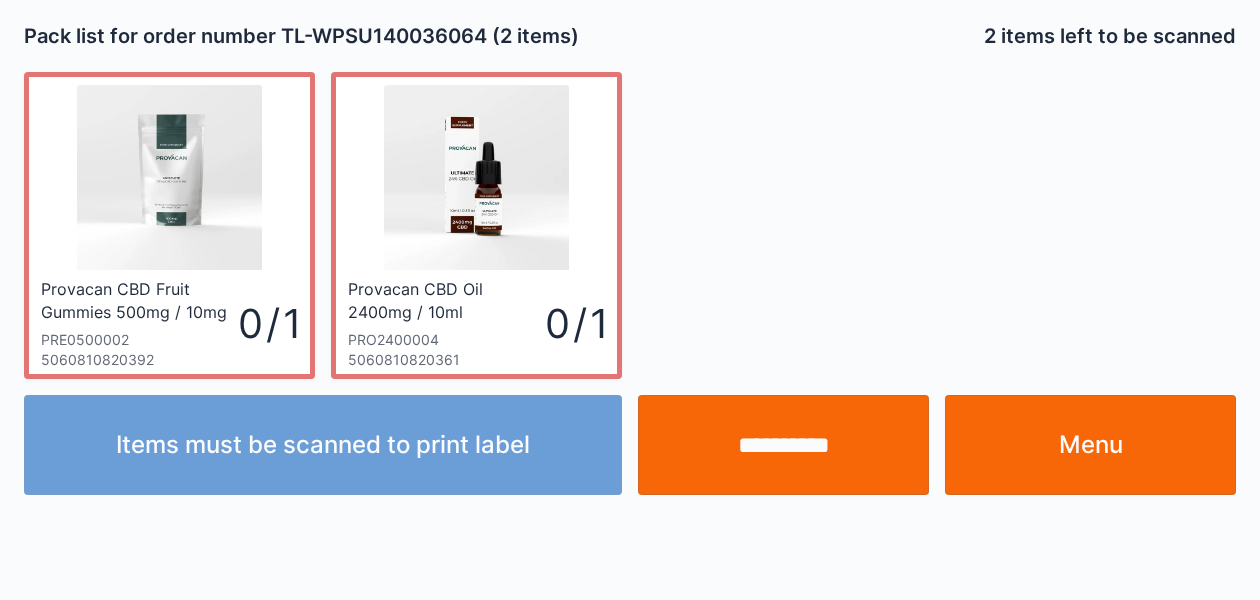 click on "**********" at bounding box center (783, 445) 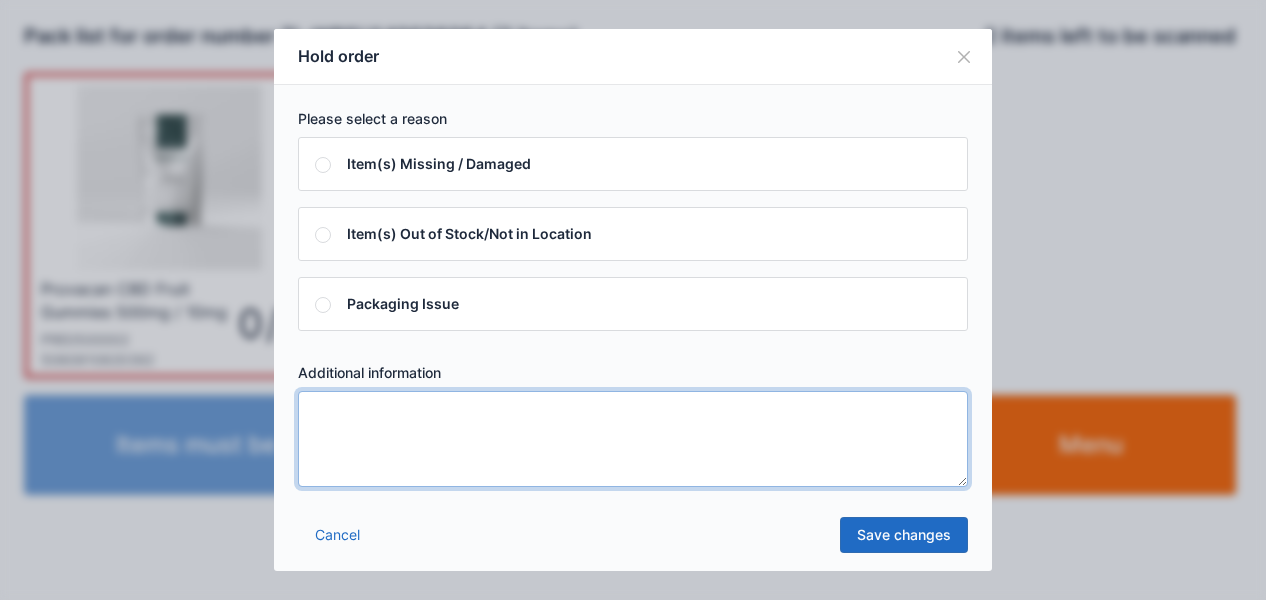 click at bounding box center (633, 439) 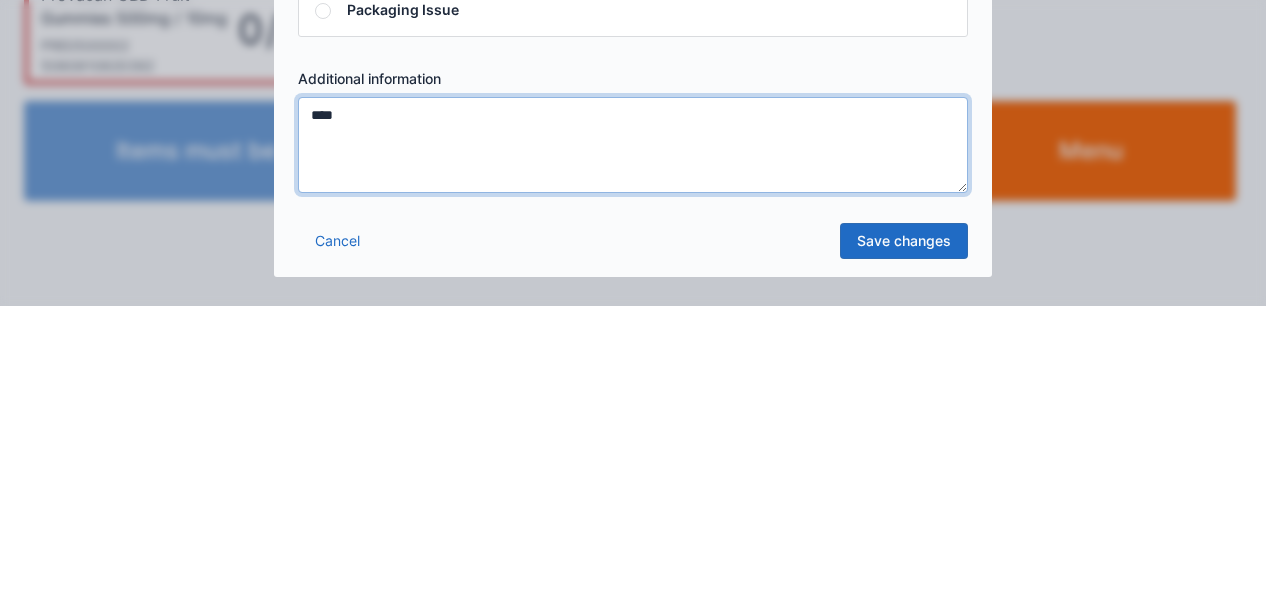 type on "****" 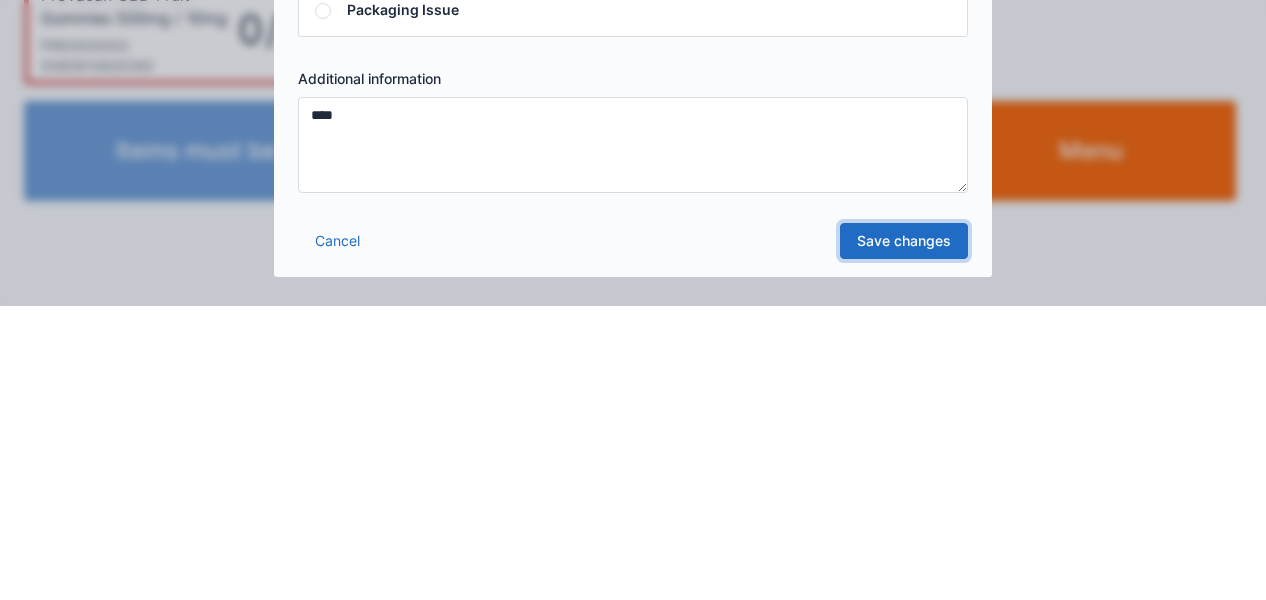 click on "Save changes" at bounding box center (904, 535) 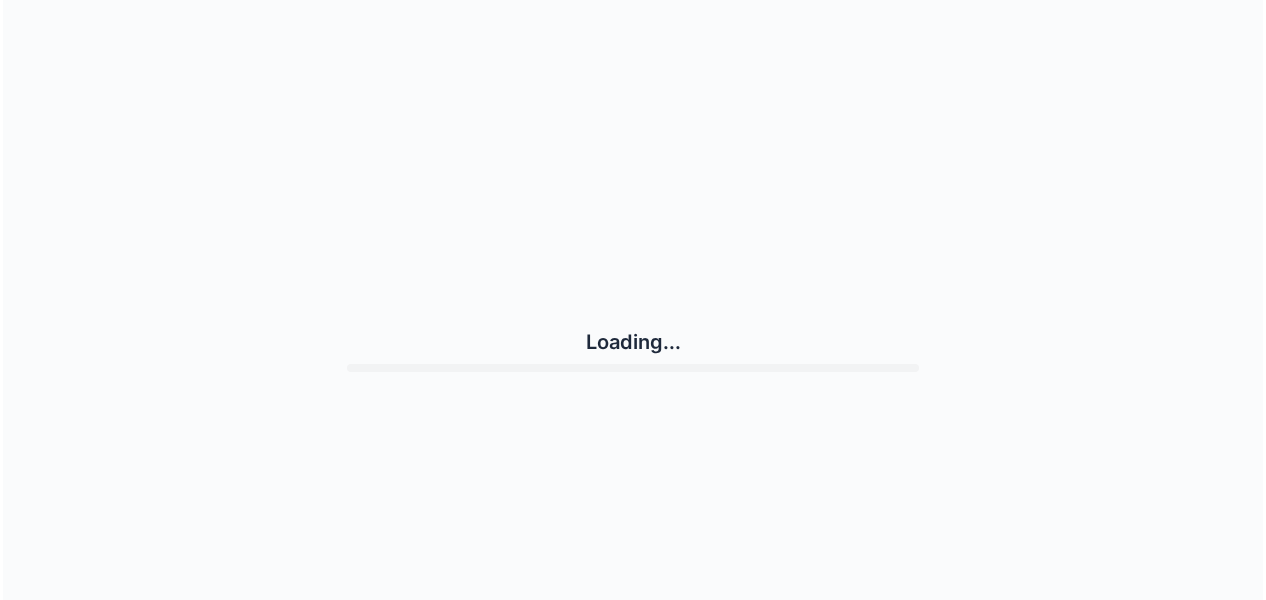 scroll, scrollTop: 0, scrollLeft: 0, axis: both 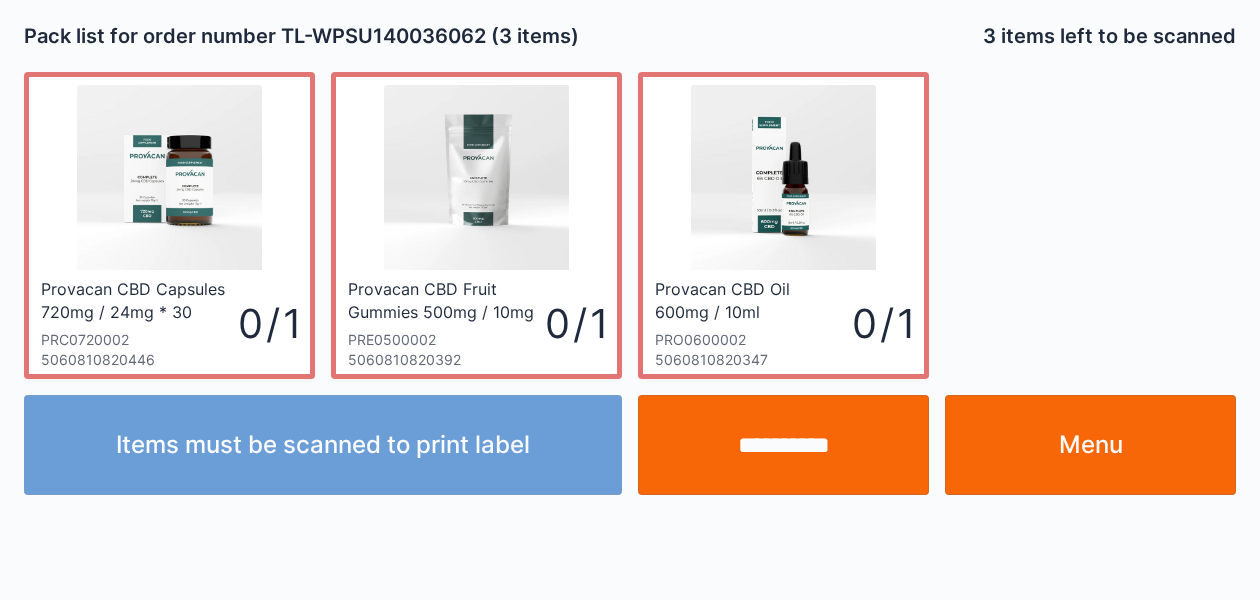 click on "**********" at bounding box center [783, 445] 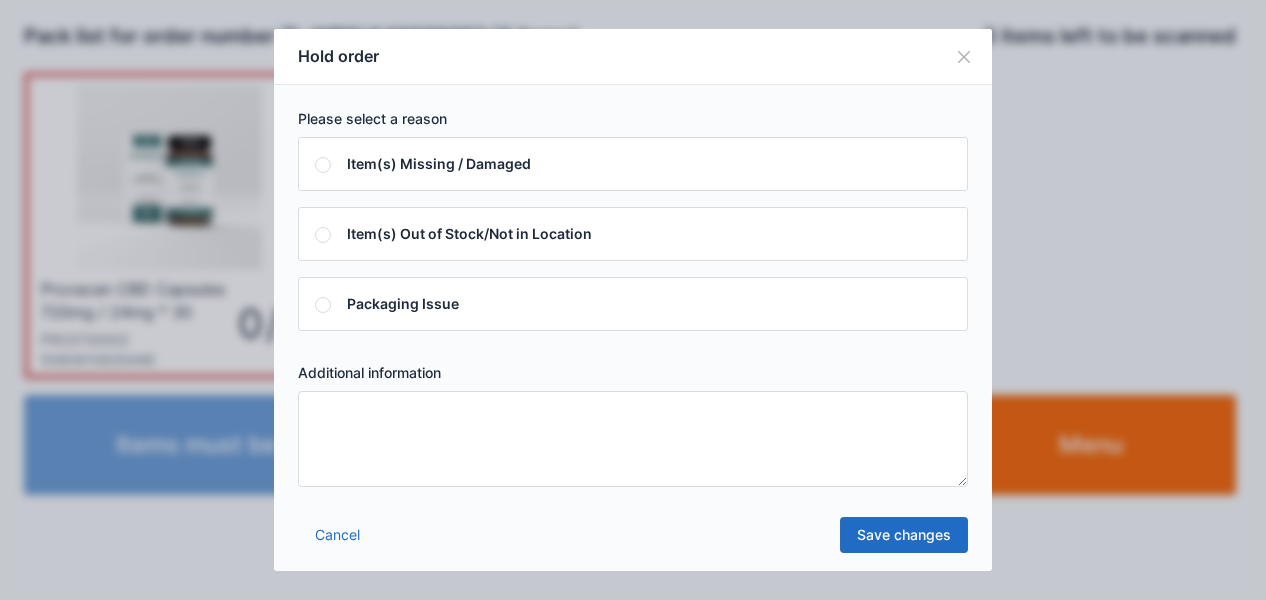 click at bounding box center (633, 439) 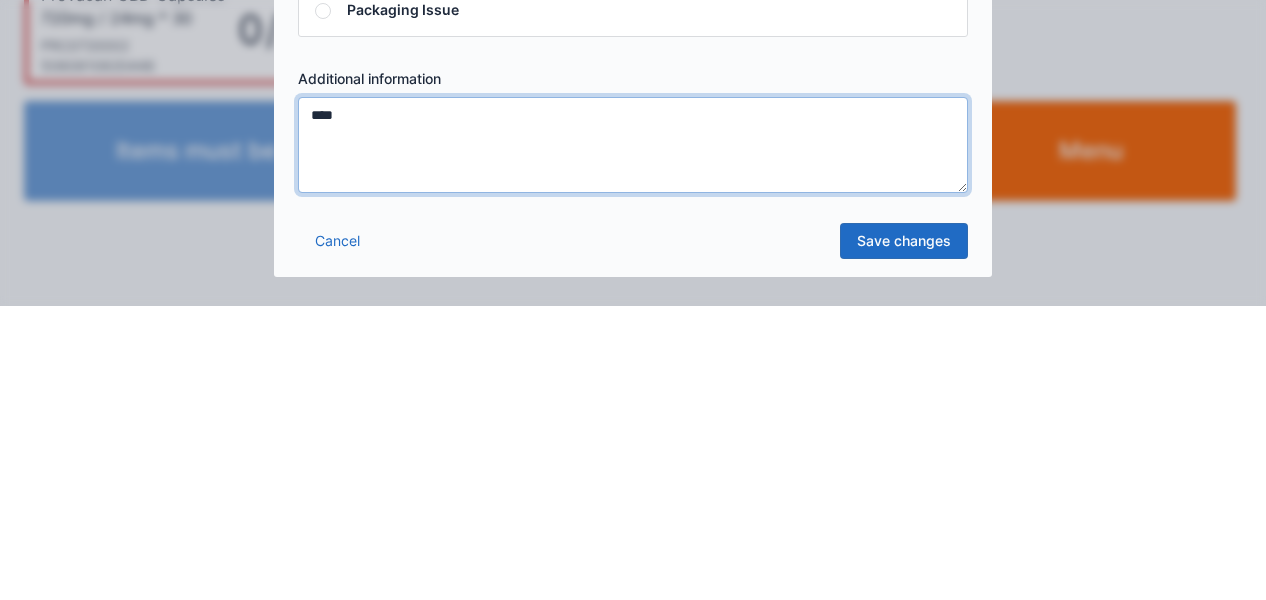 type on "****" 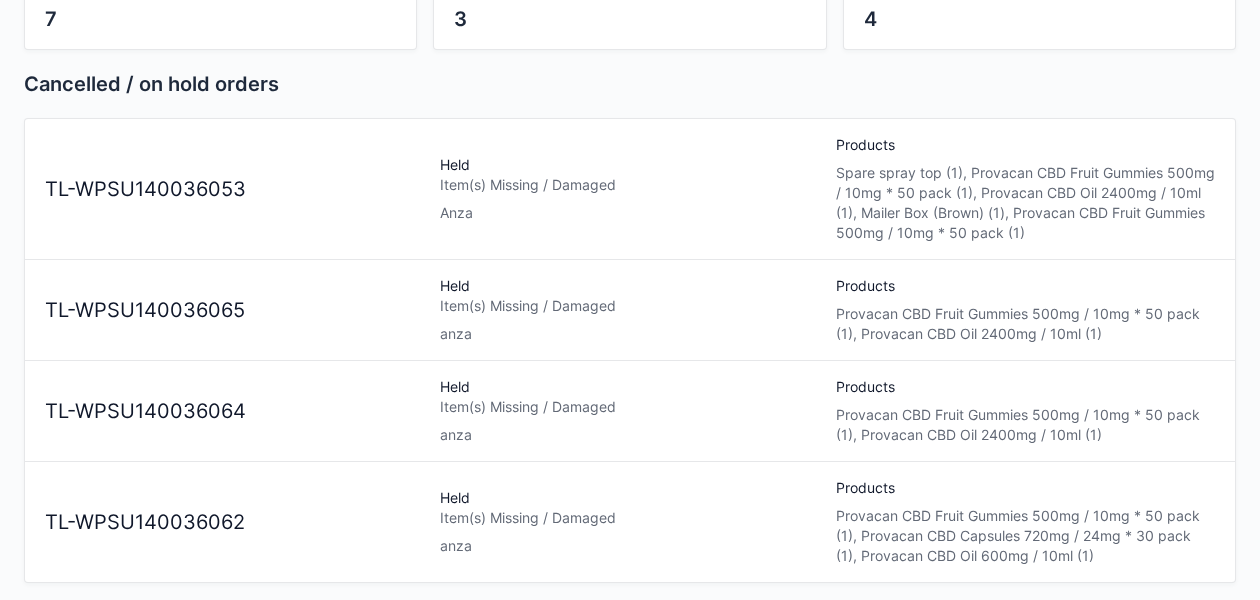 scroll, scrollTop: 197, scrollLeft: 0, axis: vertical 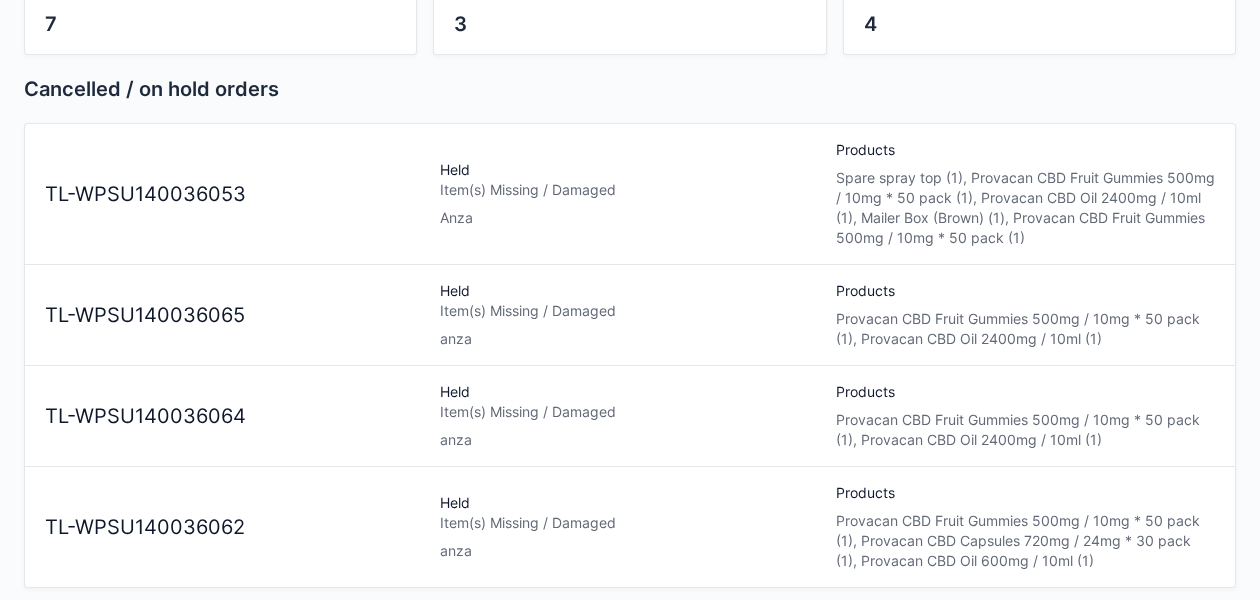 click on "Spare spray top (1), Provacan CBD Fruit Gummies 500mg / 10mg * 50 pack (1), Provacan CBD Oil 2400mg / 10ml (1), Mailer Box (Brown) (1), Provacan CBD Fruit Gummies 500mg / 10mg * 50 pack (1)" at bounding box center [1025, 208] 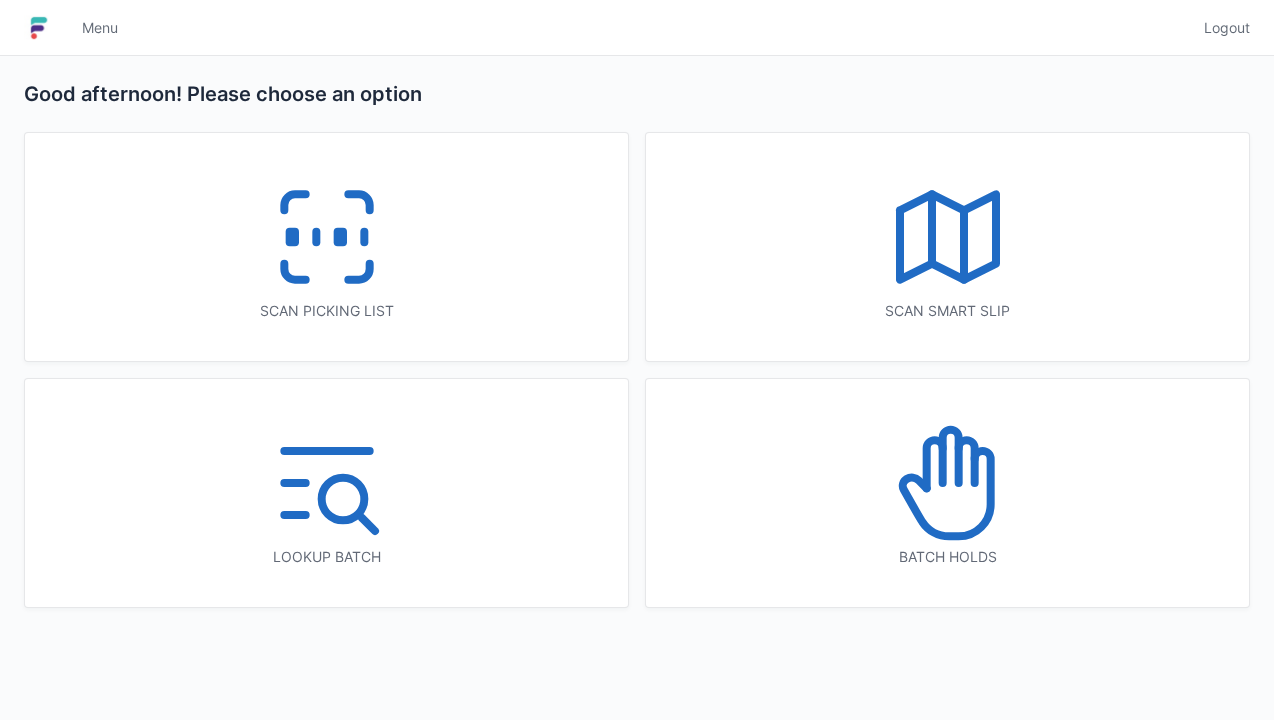 scroll, scrollTop: 0, scrollLeft: 0, axis: both 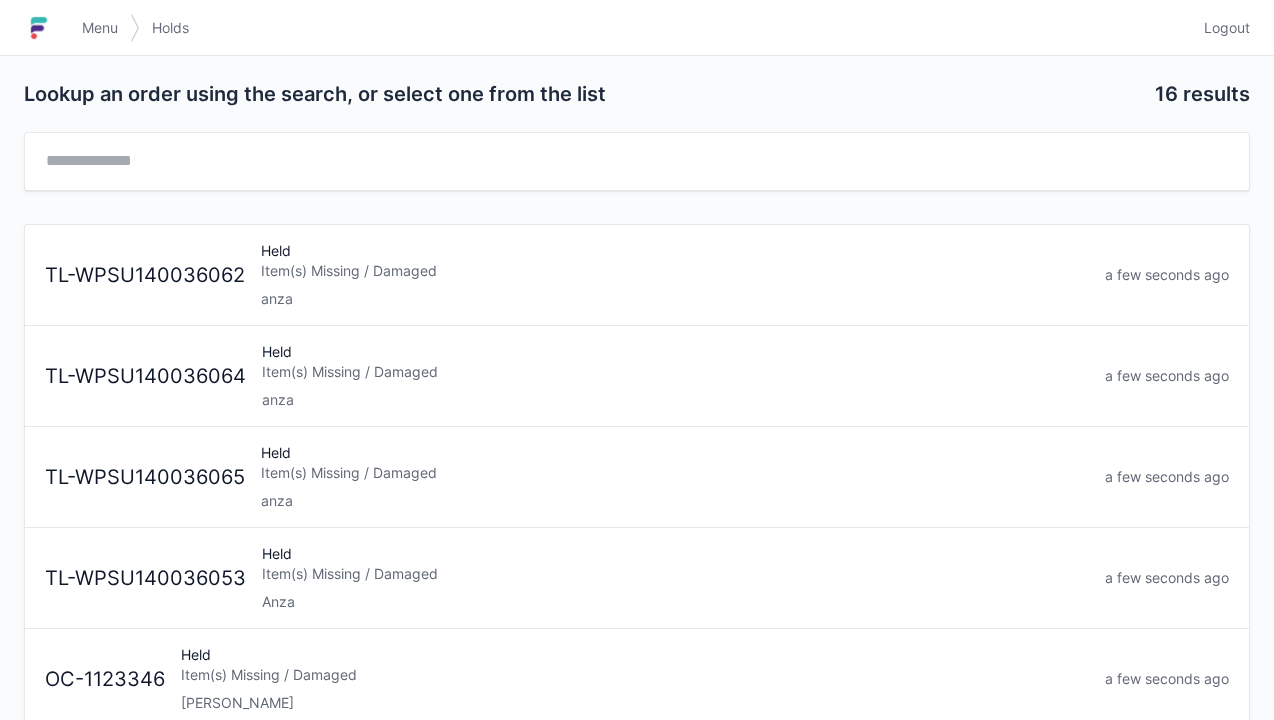 click on "Item(s) Missing / Damaged" at bounding box center (675, 574) 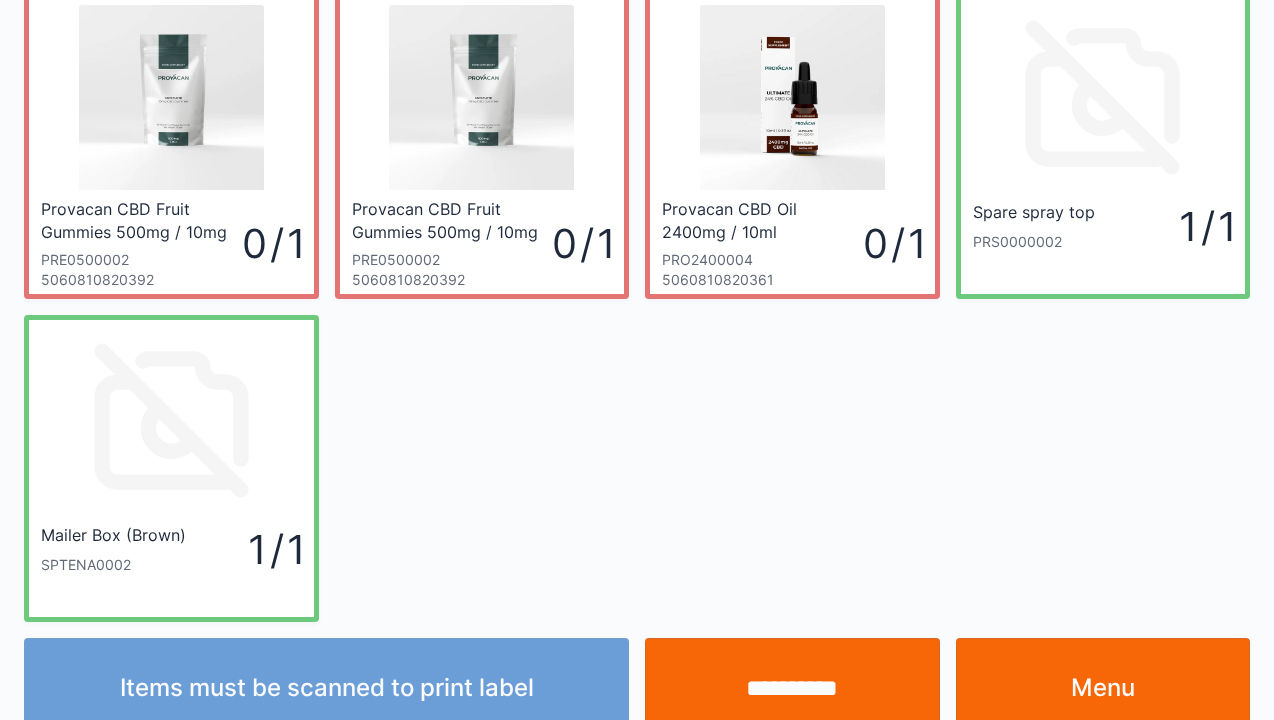 scroll, scrollTop: 116, scrollLeft: 0, axis: vertical 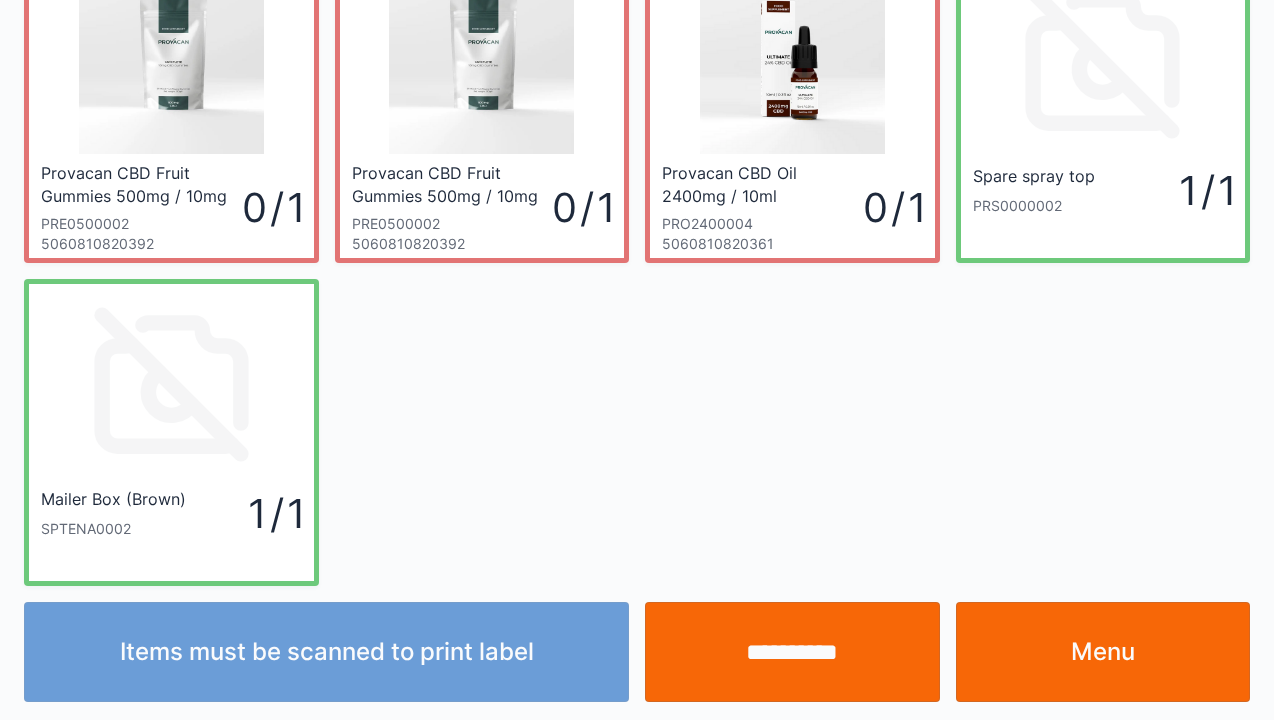 click on "Menu" at bounding box center [1103, 652] 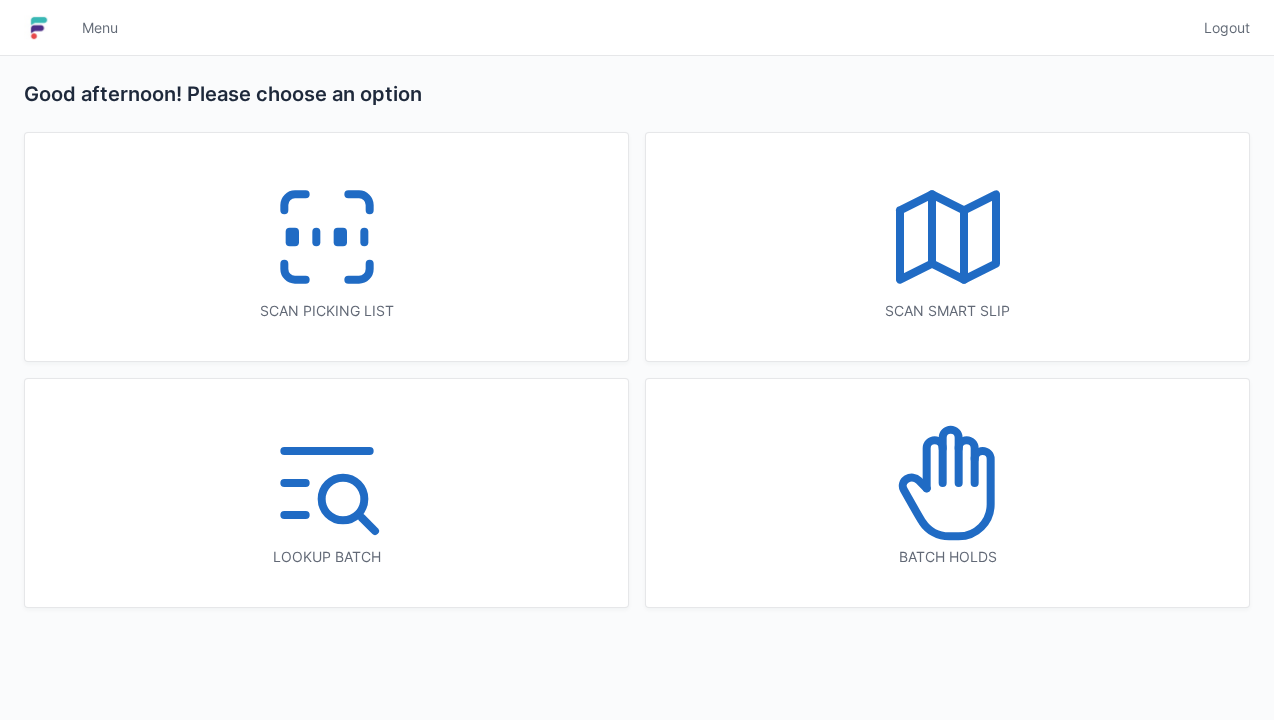 scroll, scrollTop: 0, scrollLeft: 0, axis: both 